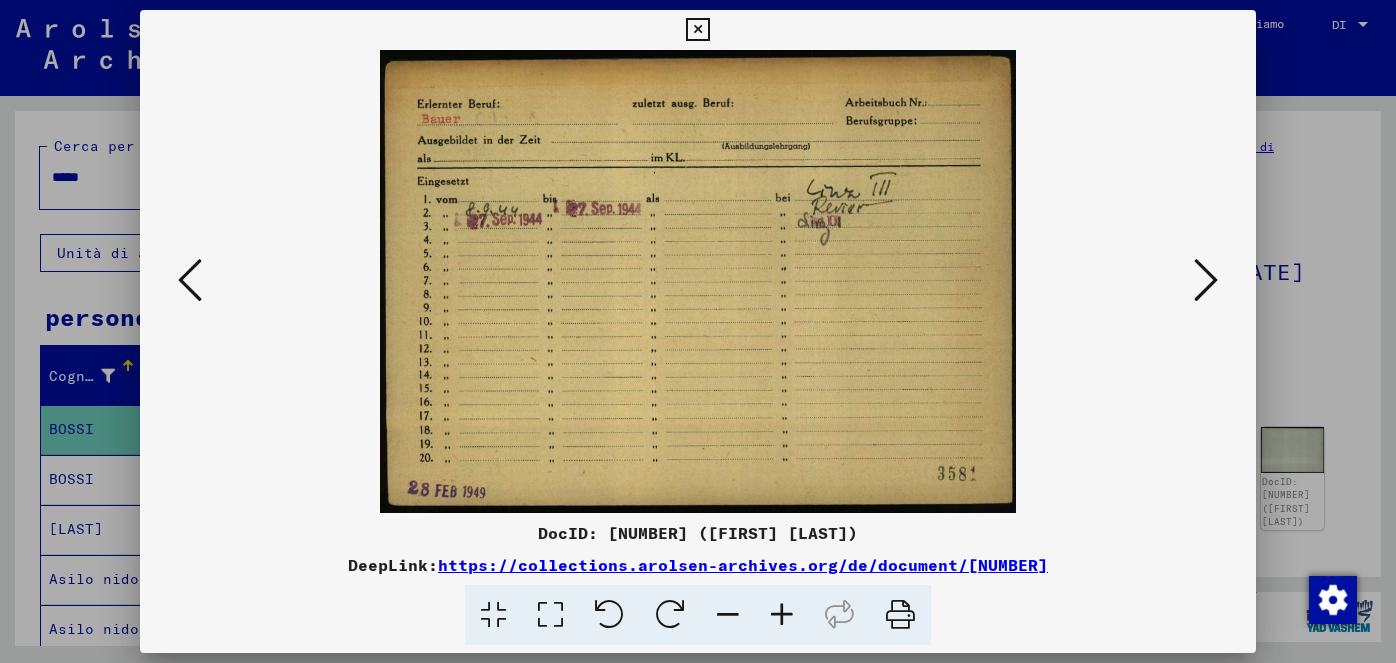 scroll, scrollTop: 0, scrollLeft: 0, axis: both 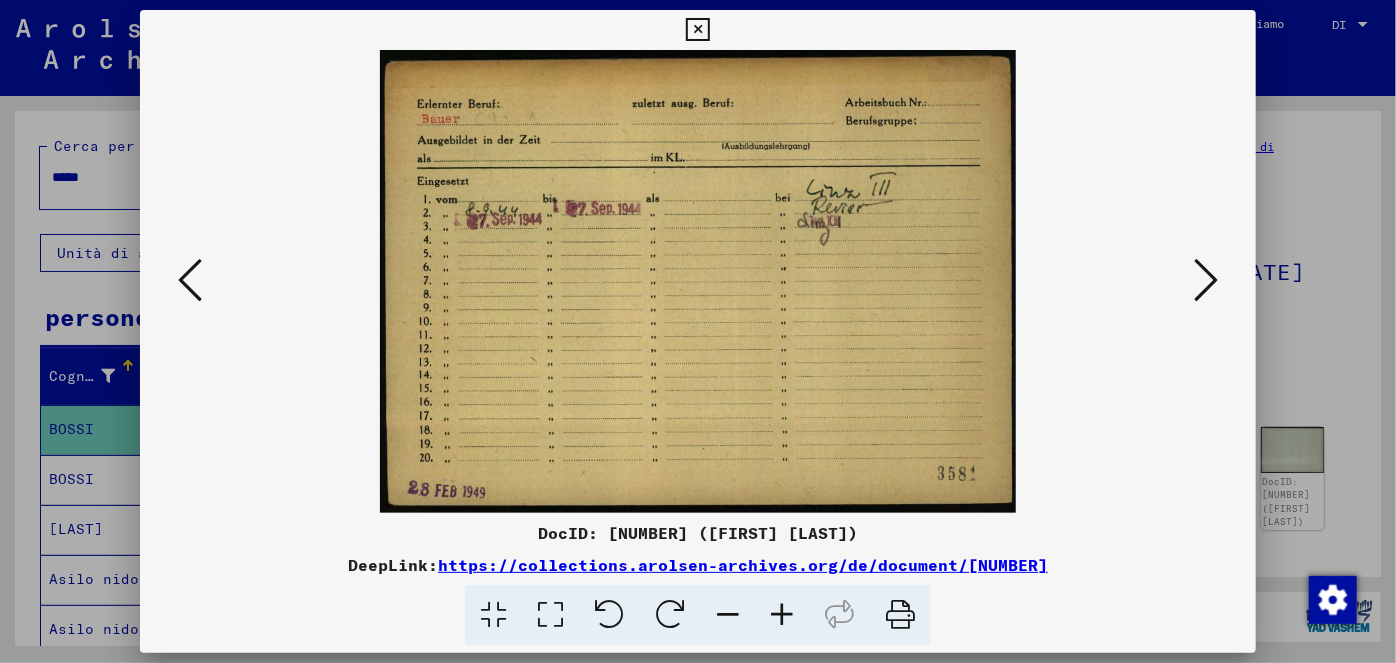 click at bounding box center [697, 30] 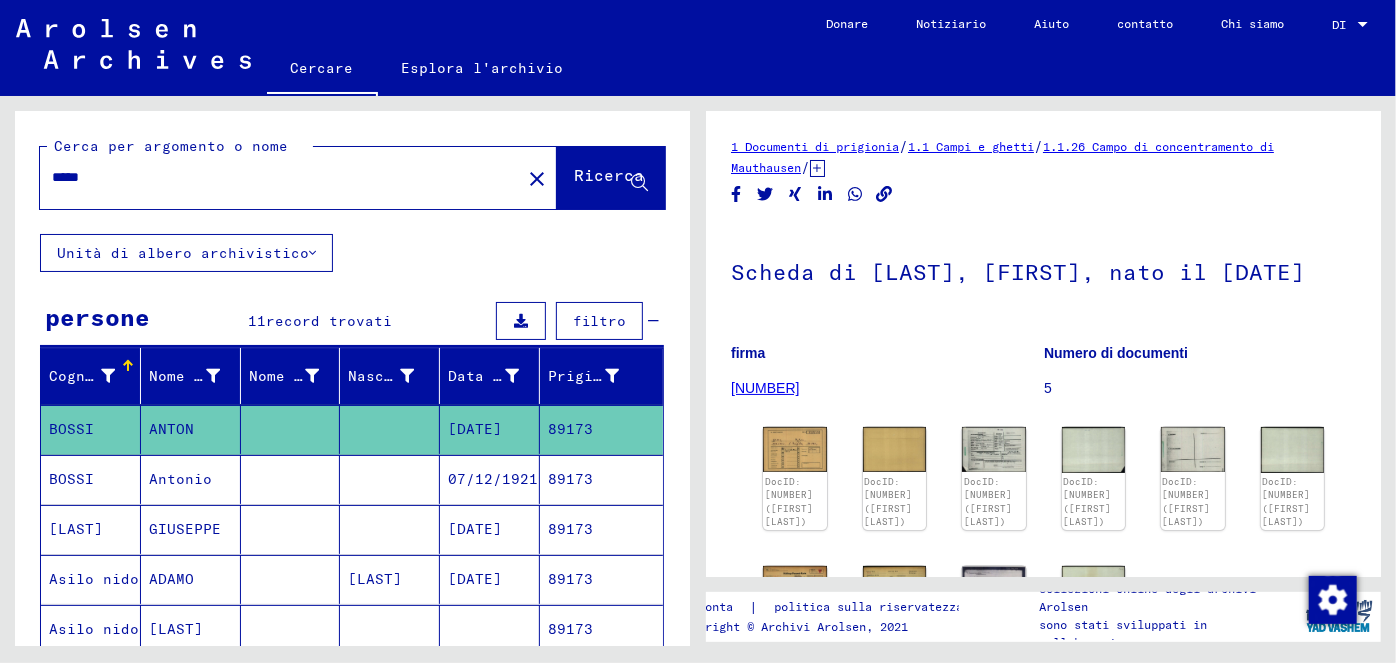 drag, startPoint x: 110, startPoint y: 179, endPoint x: 51, endPoint y: 176, distance: 59.07622 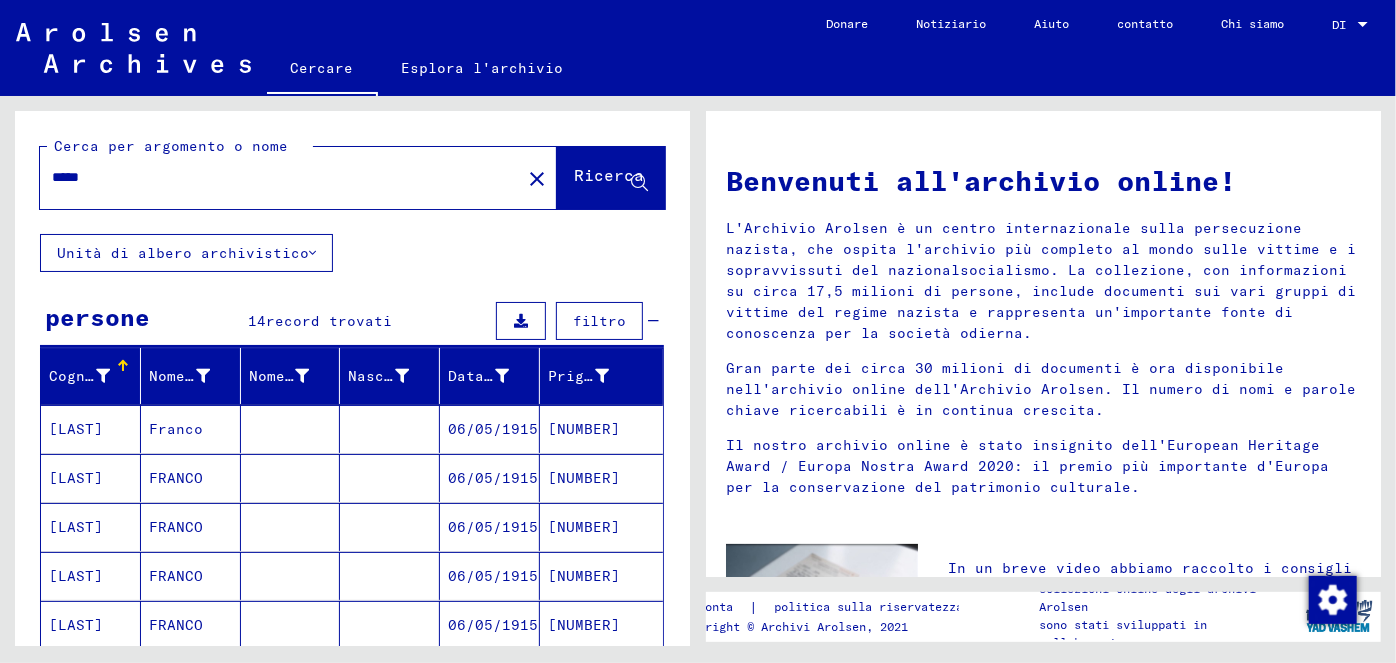 click on "06/05/1915" at bounding box center [493, 478] 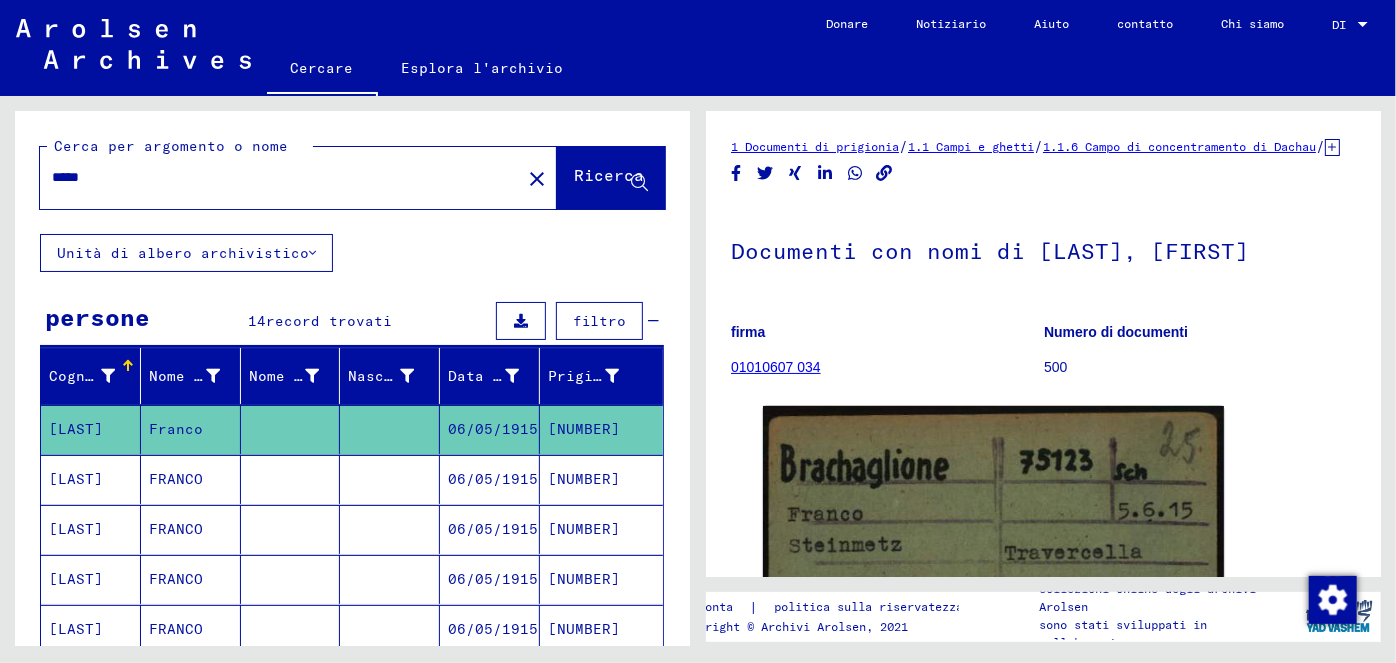 drag, startPoint x: 1381, startPoint y: 262, endPoint x: 1380, endPoint y: 302, distance: 40.012497 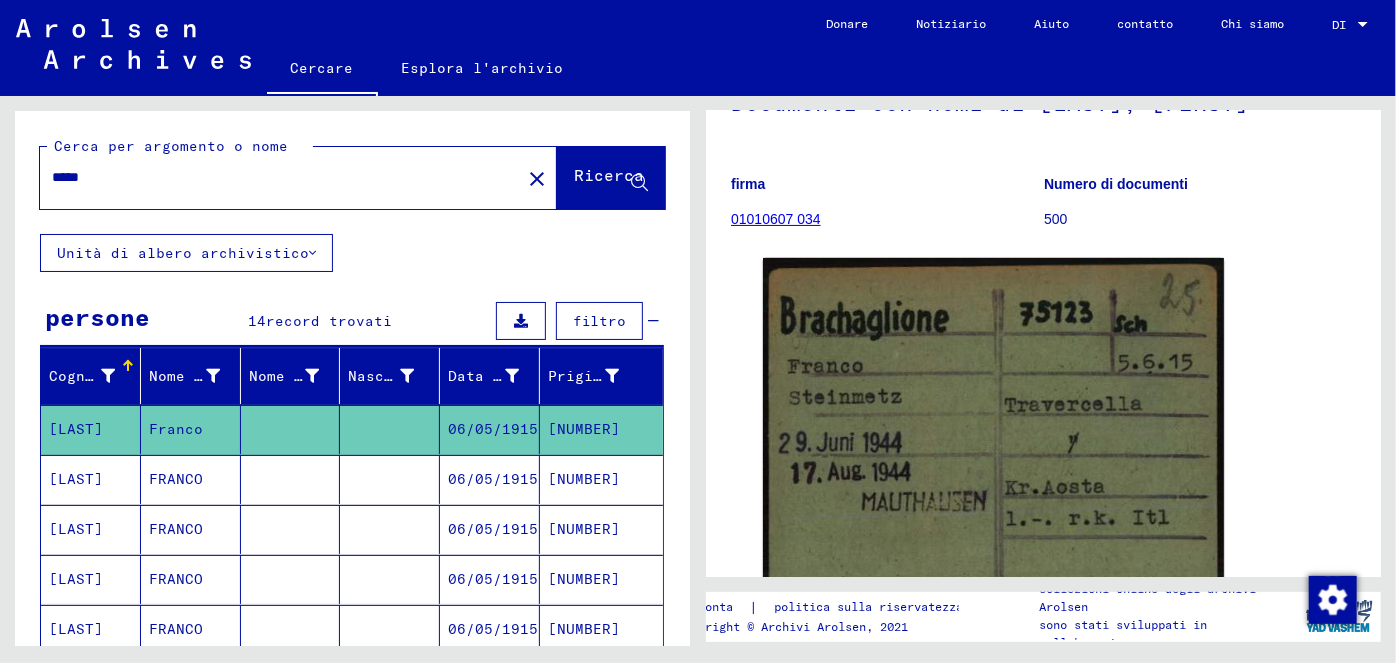 scroll, scrollTop: 156, scrollLeft: 0, axis: vertical 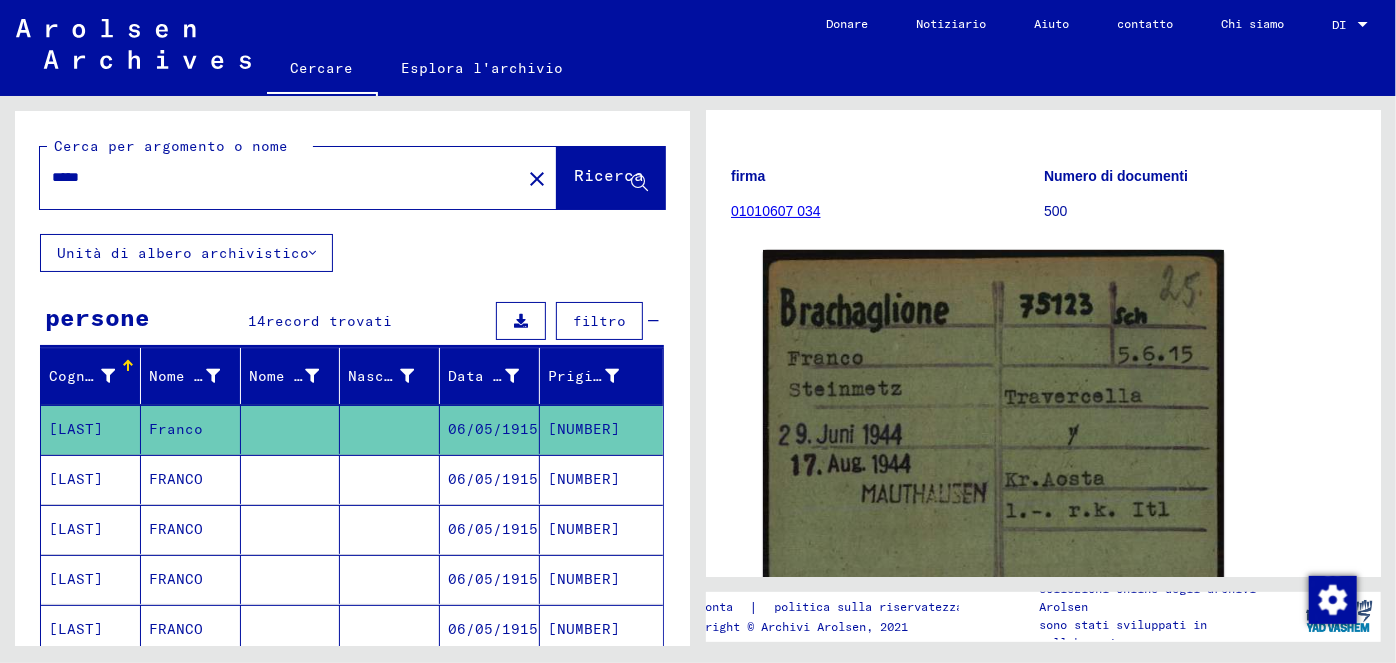 click on "06/05/1915" at bounding box center [493, 529] 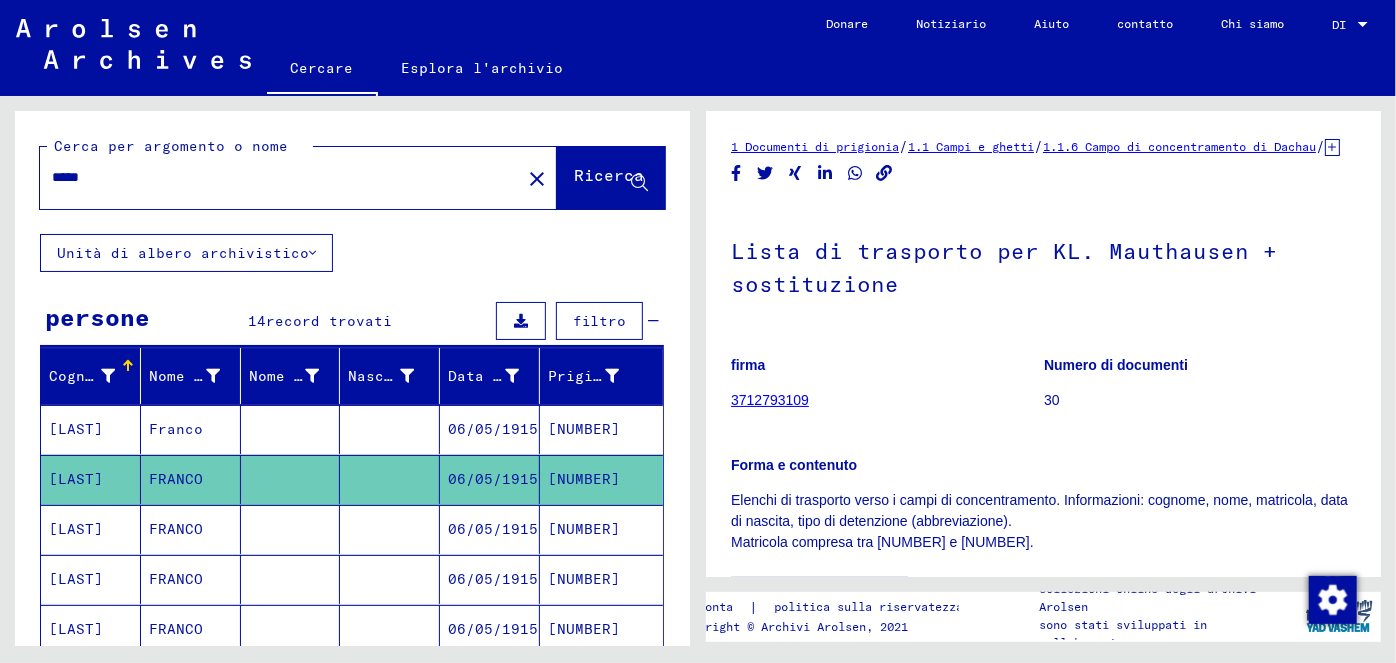 drag, startPoint x: 101, startPoint y: 180, endPoint x: 46, endPoint y: 168, distance: 56.293873 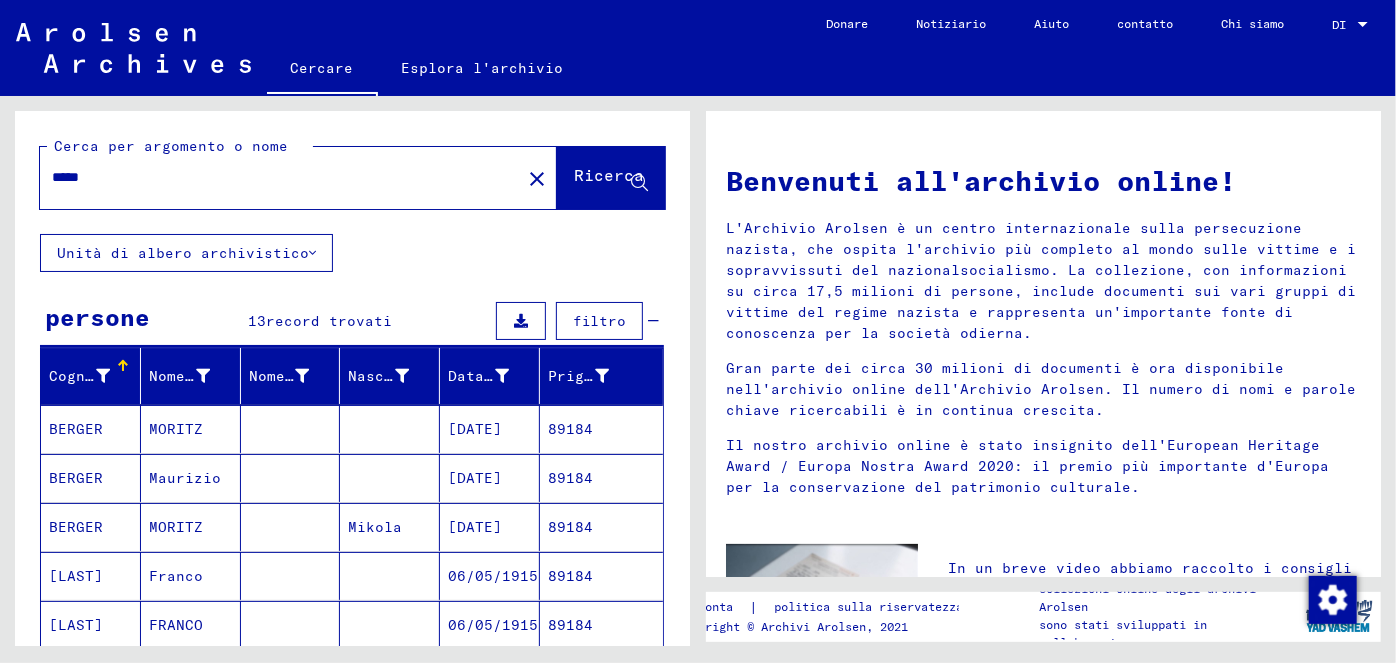 click on "06/05/1915" at bounding box center (490, 625) 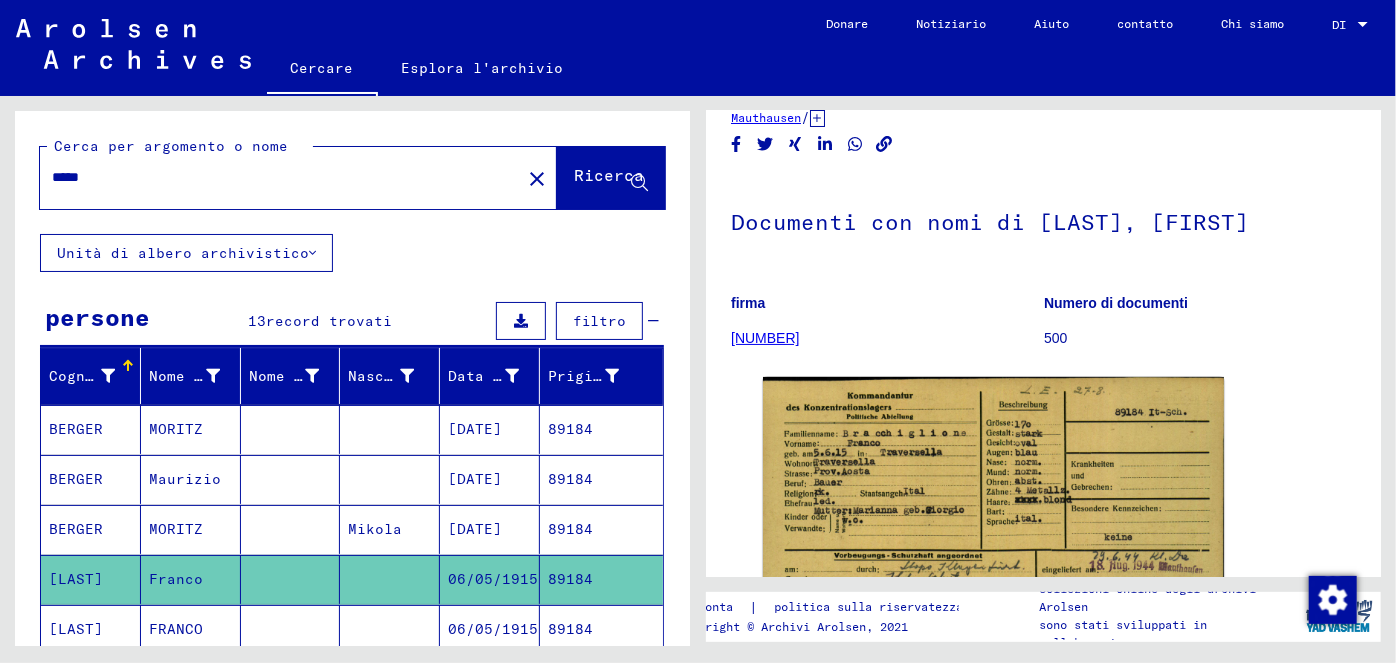 scroll, scrollTop: 64, scrollLeft: 0, axis: vertical 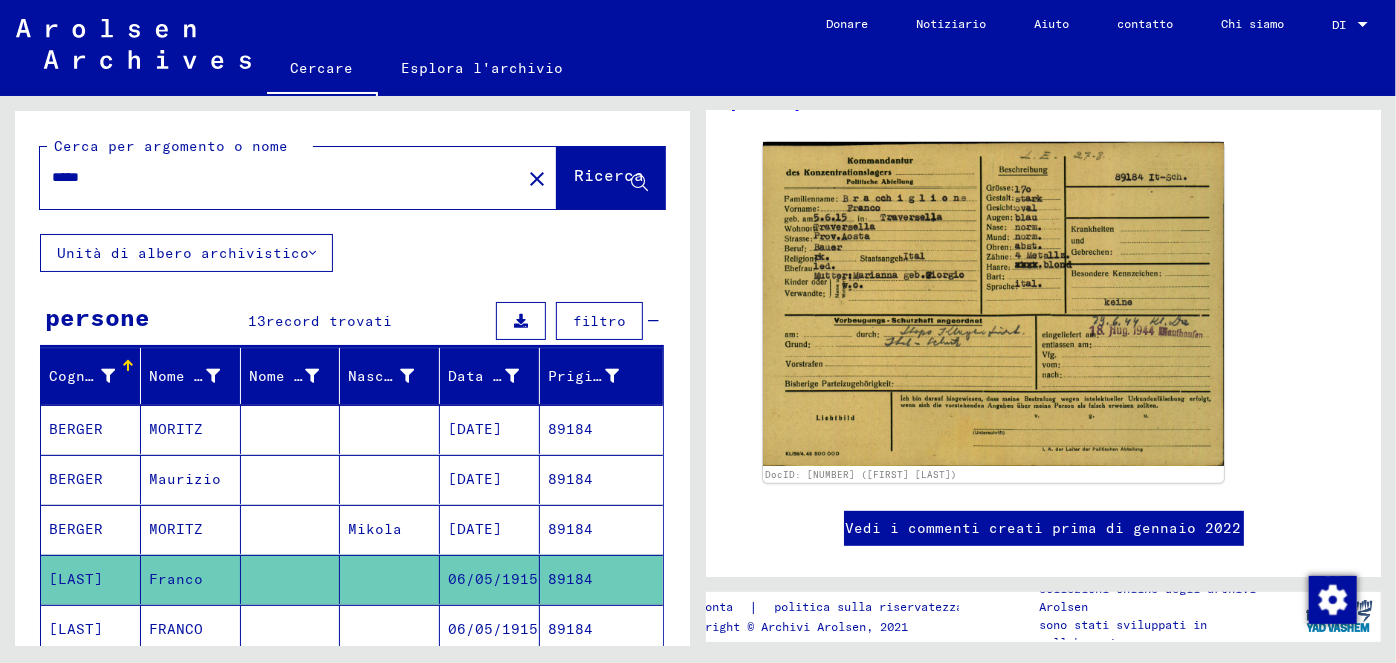 click on "06/05/1915" 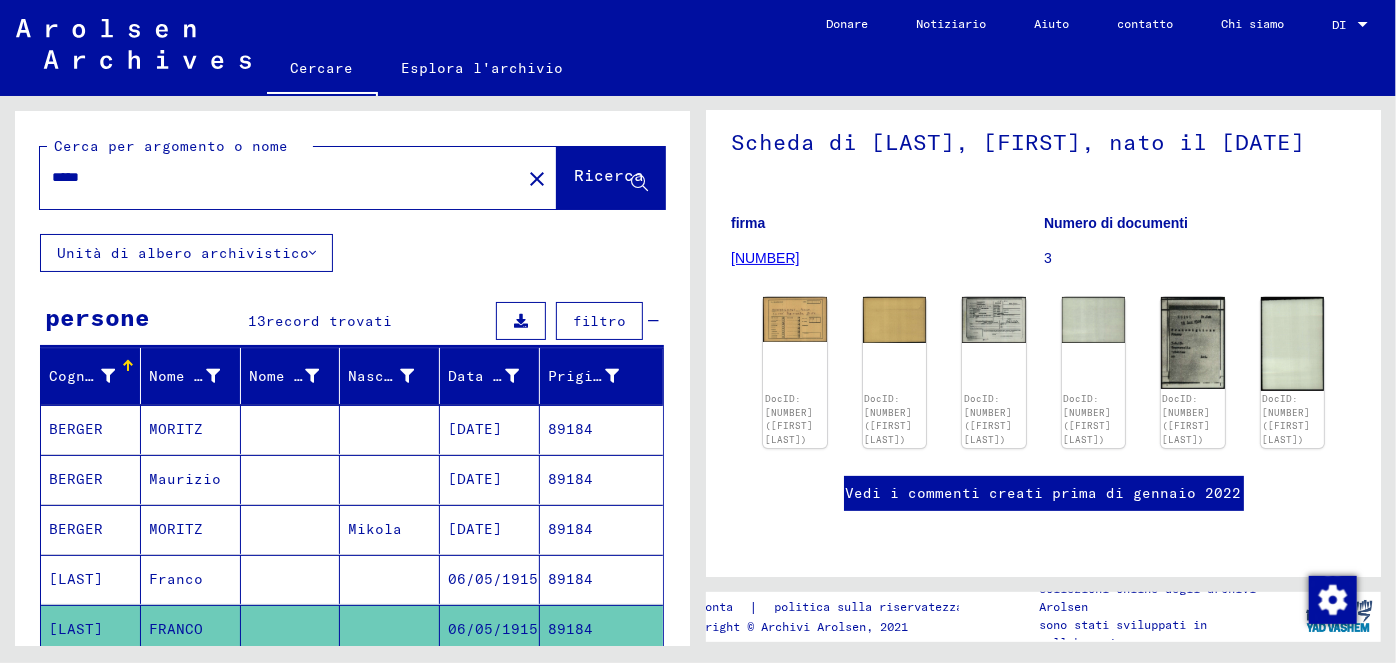 scroll, scrollTop: 174, scrollLeft: 0, axis: vertical 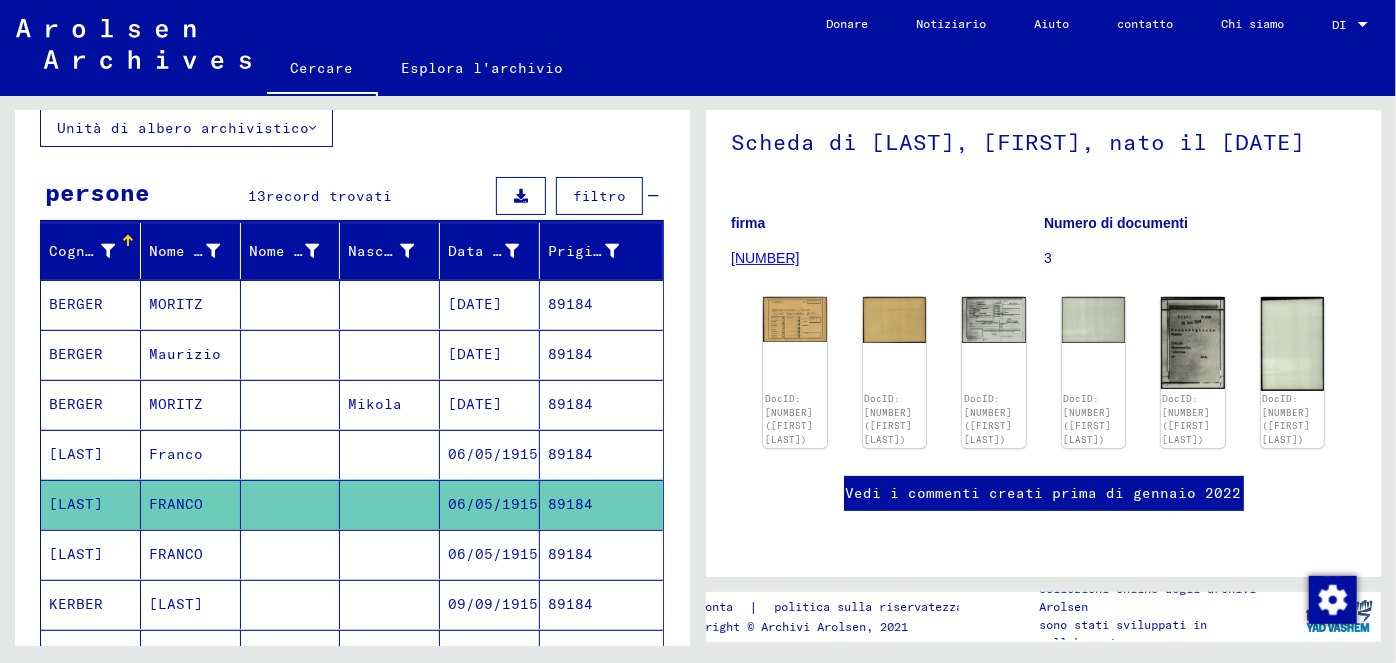 click on "06/05/1915" at bounding box center [493, 604] 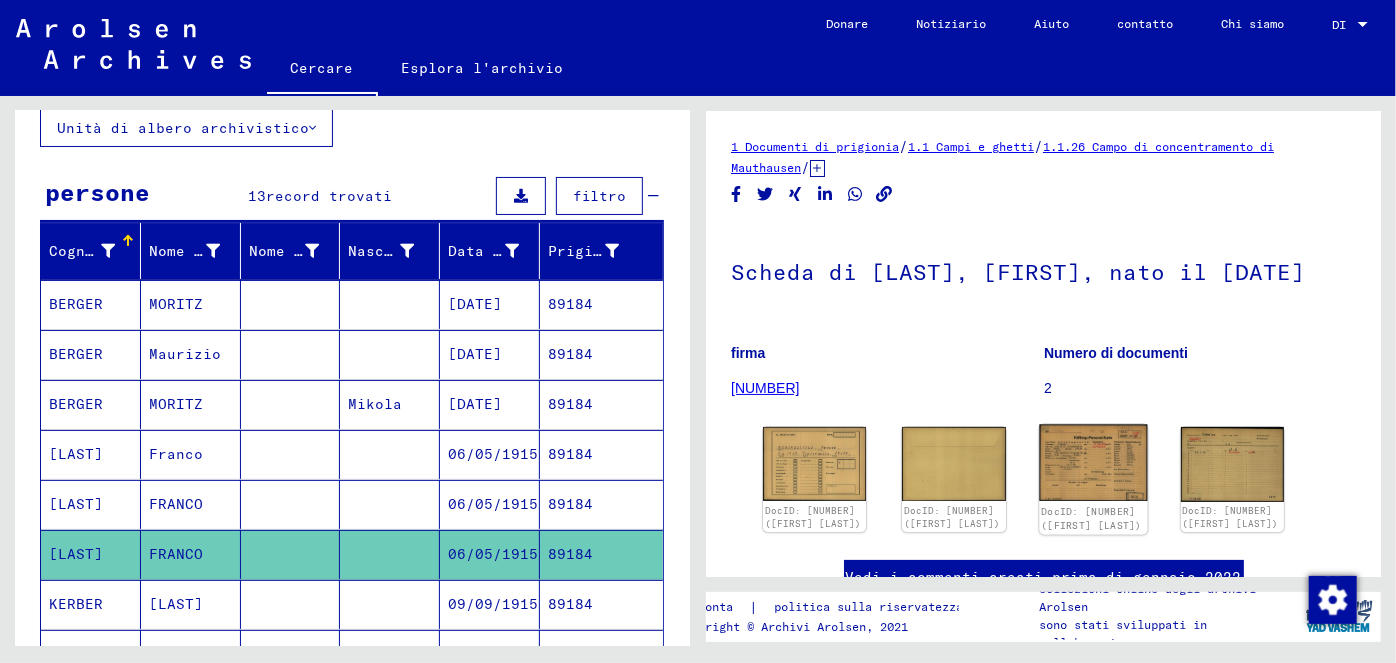 click 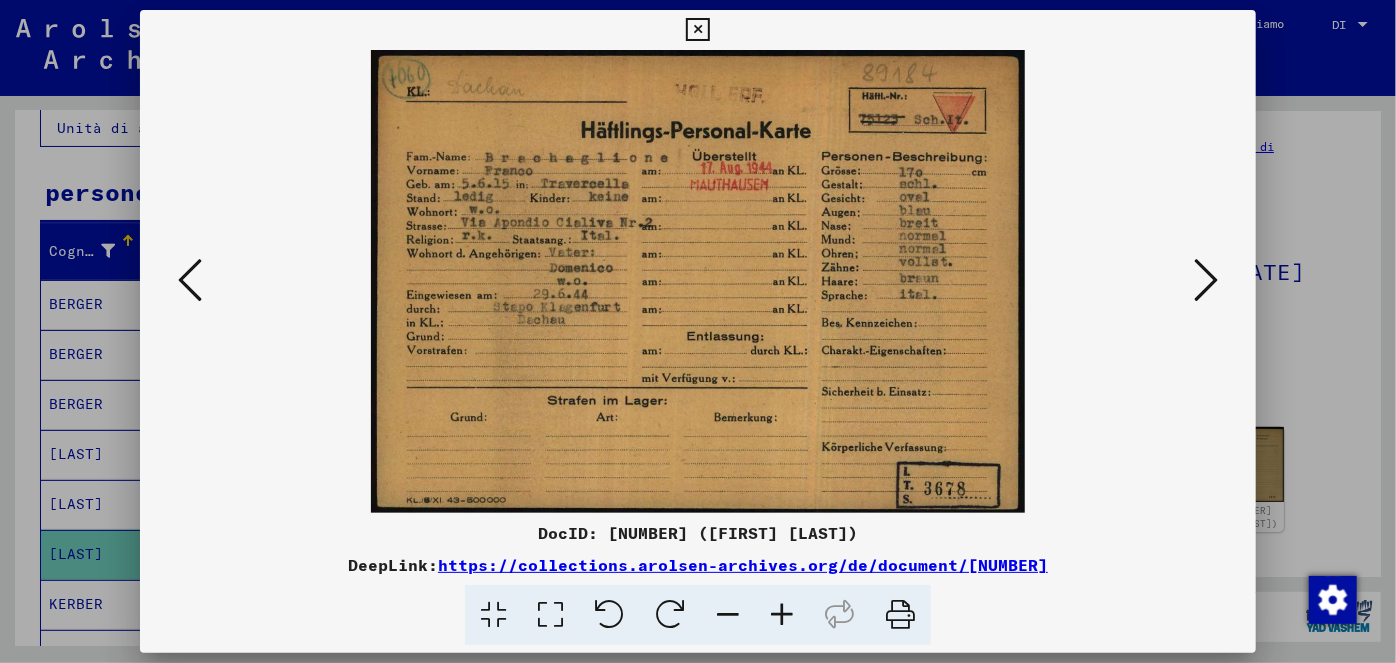 click at bounding box center (1206, 280) 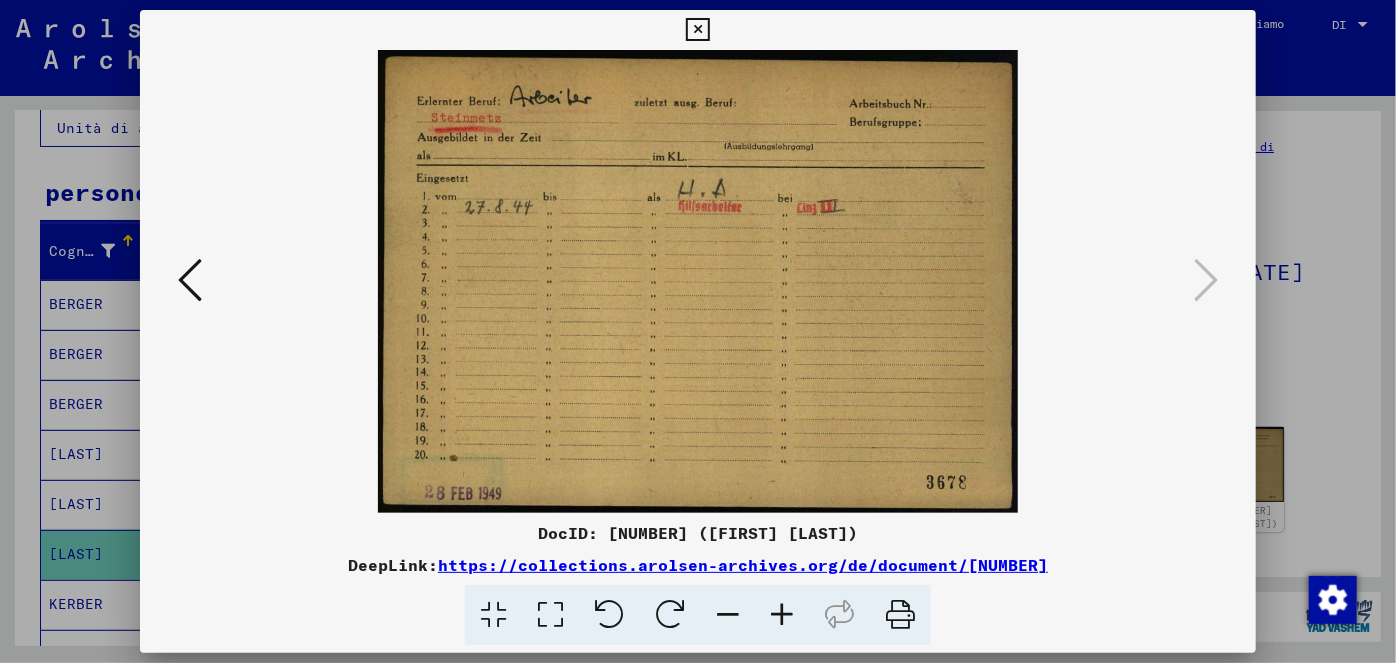 click at bounding box center [190, 280] 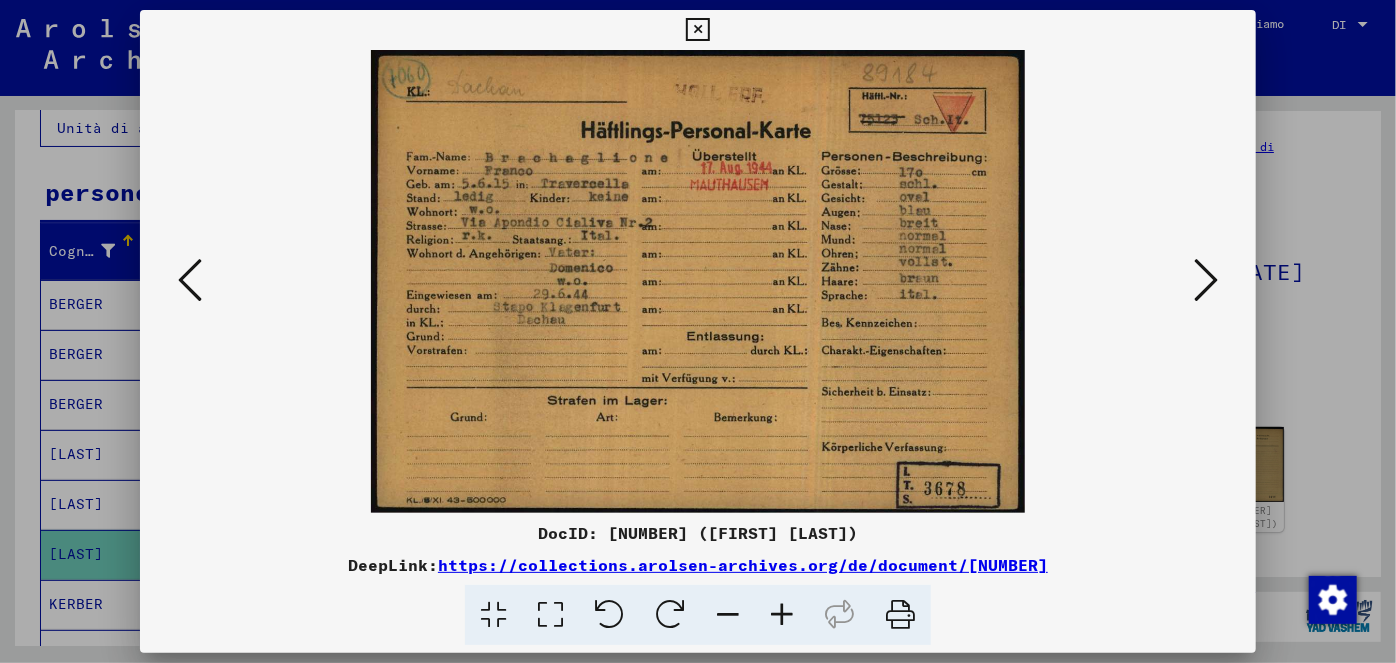 click at bounding box center [697, 30] 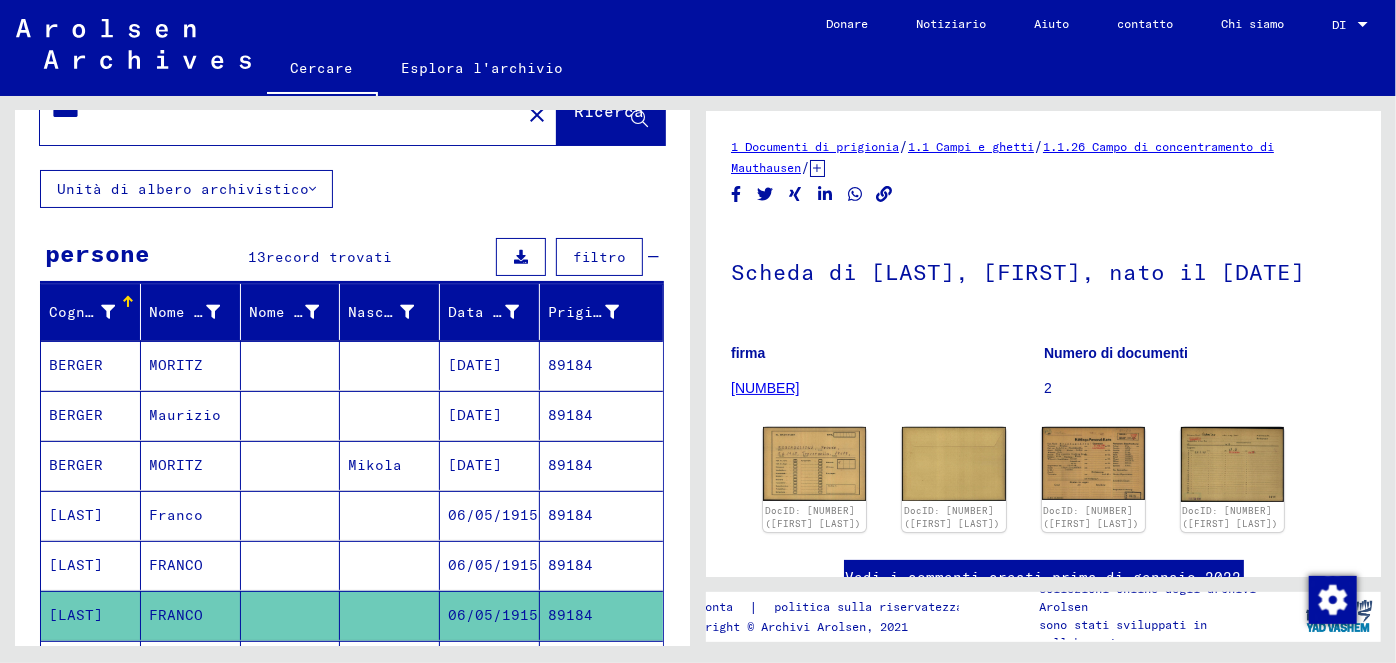 scroll, scrollTop: 0, scrollLeft: 0, axis: both 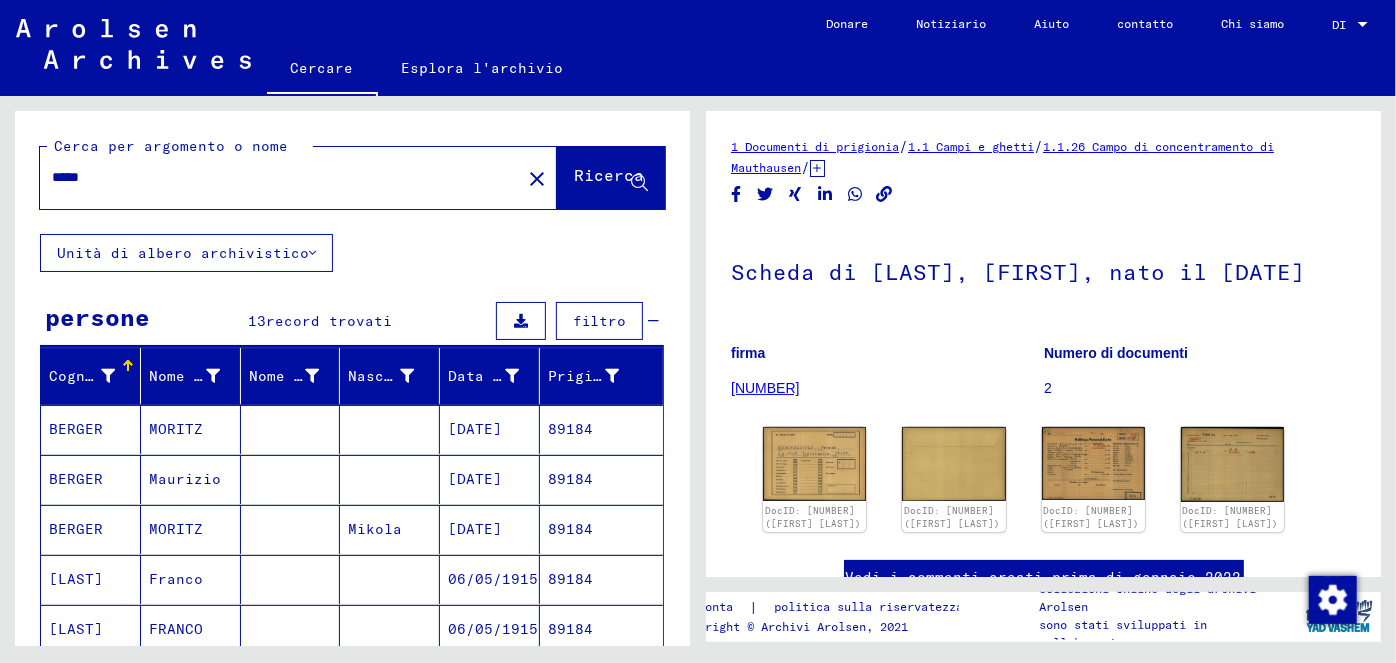 click on "*****" at bounding box center [280, 177] 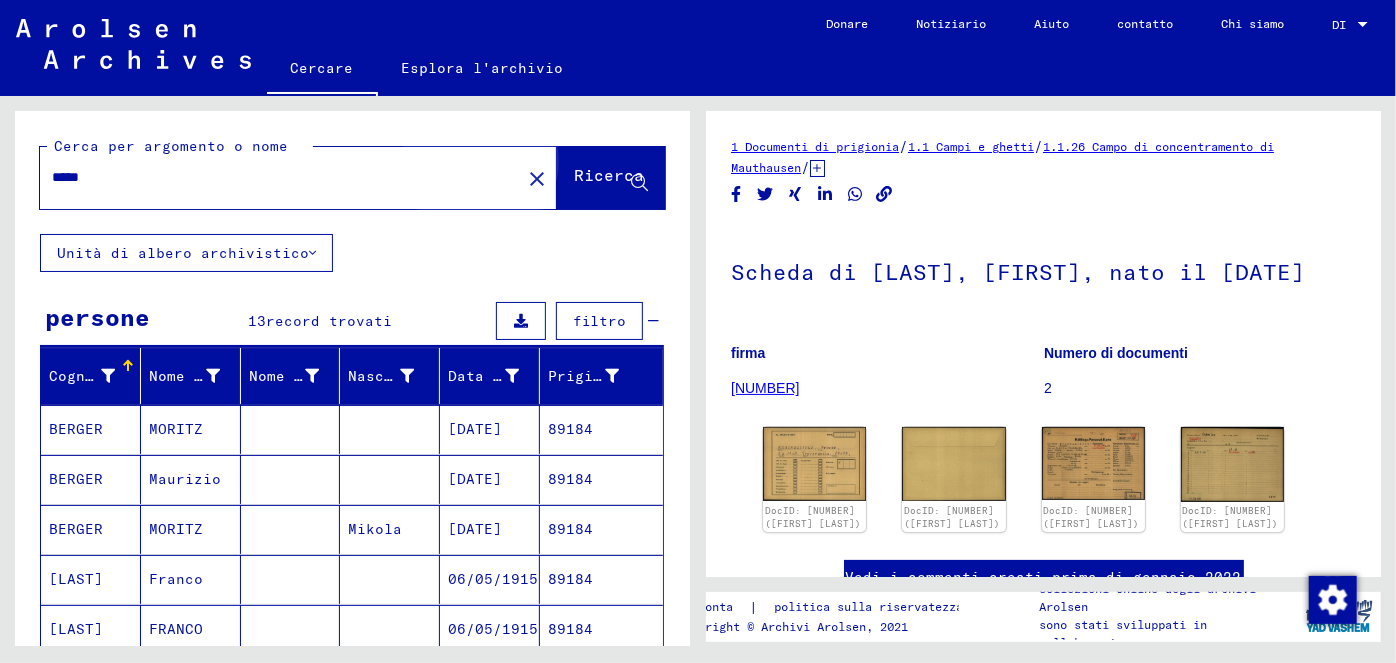 click on "Ricerca" at bounding box center (609, 177) 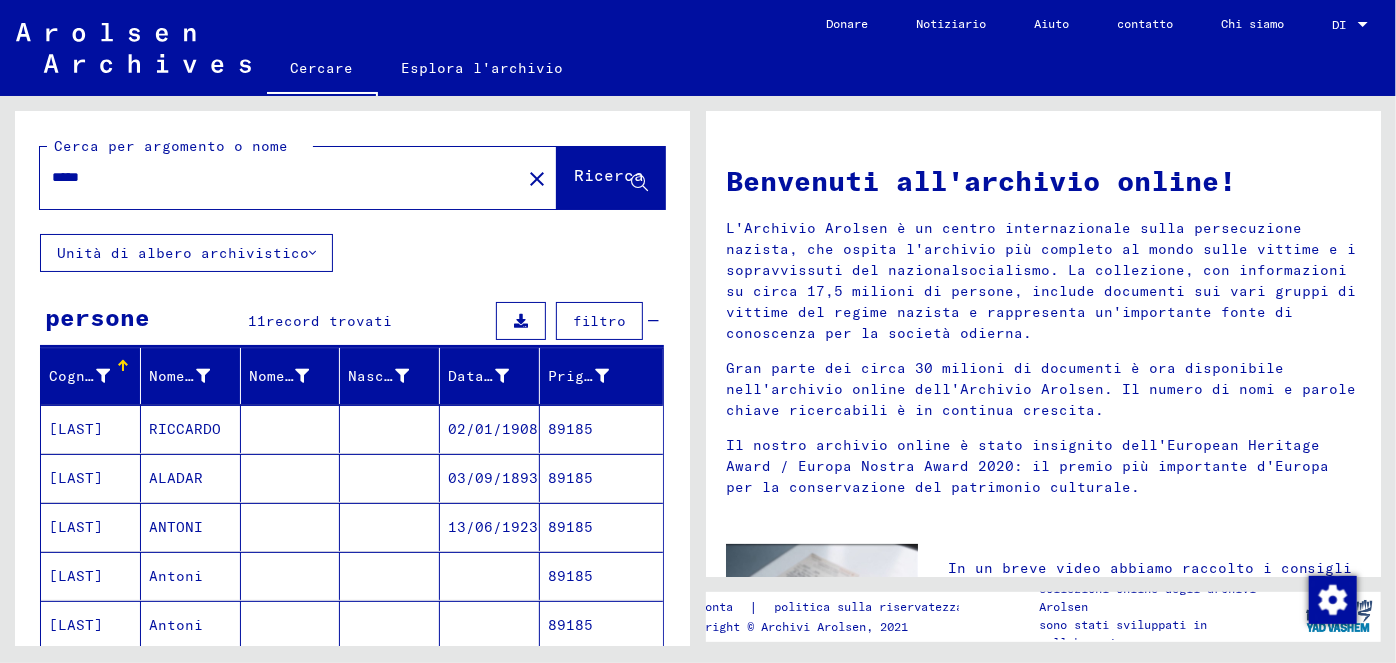 click on "02/01/1908" at bounding box center [493, 478] 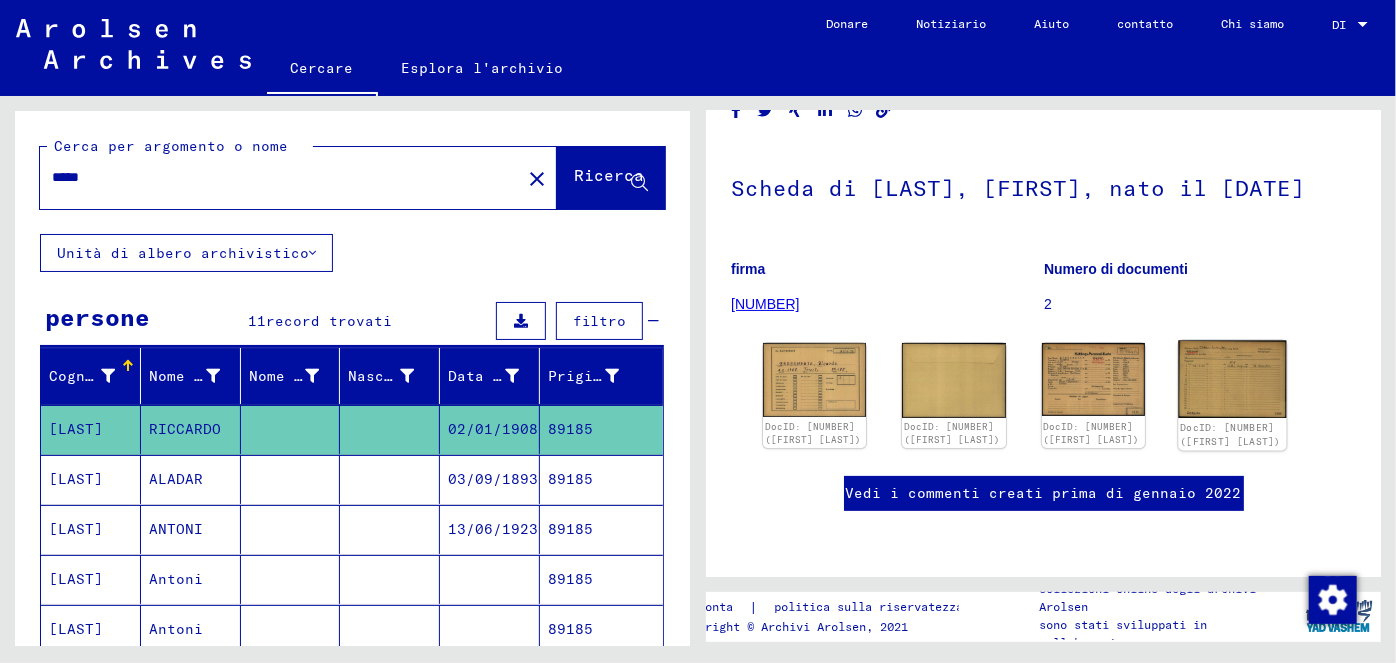 scroll, scrollTop: 102, scrollLeft: 0, axis: vertical 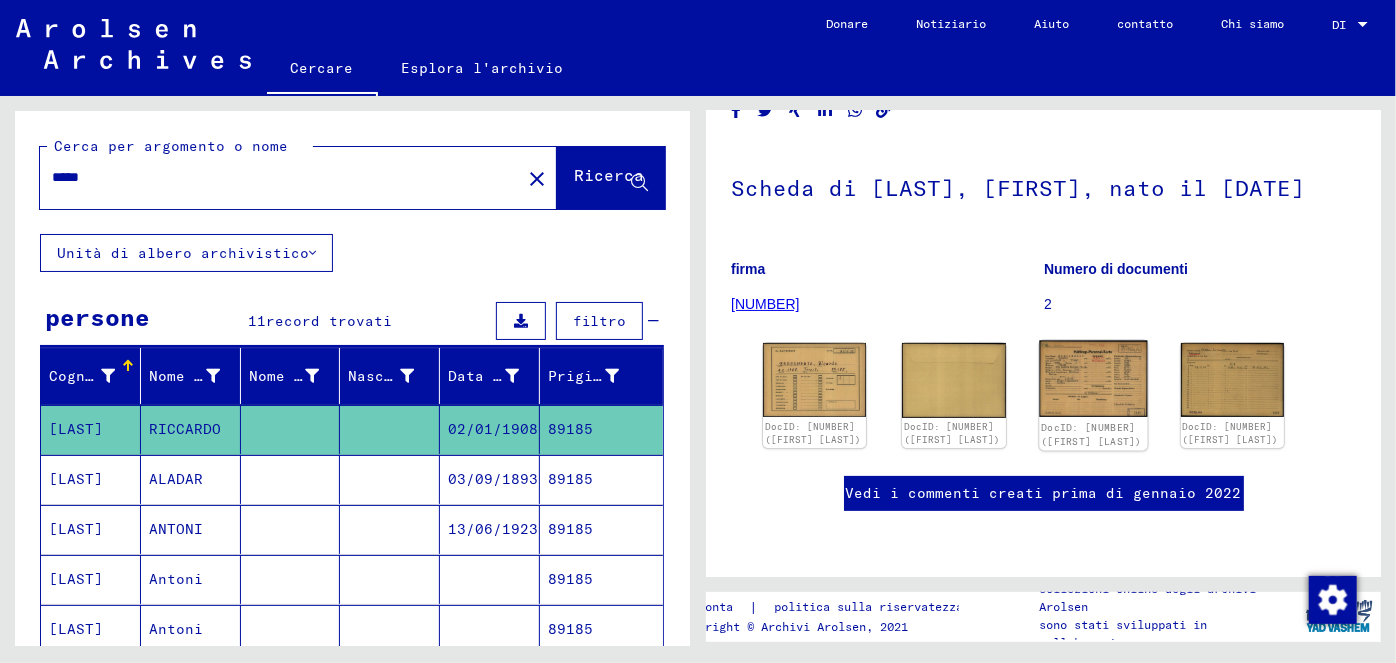 click 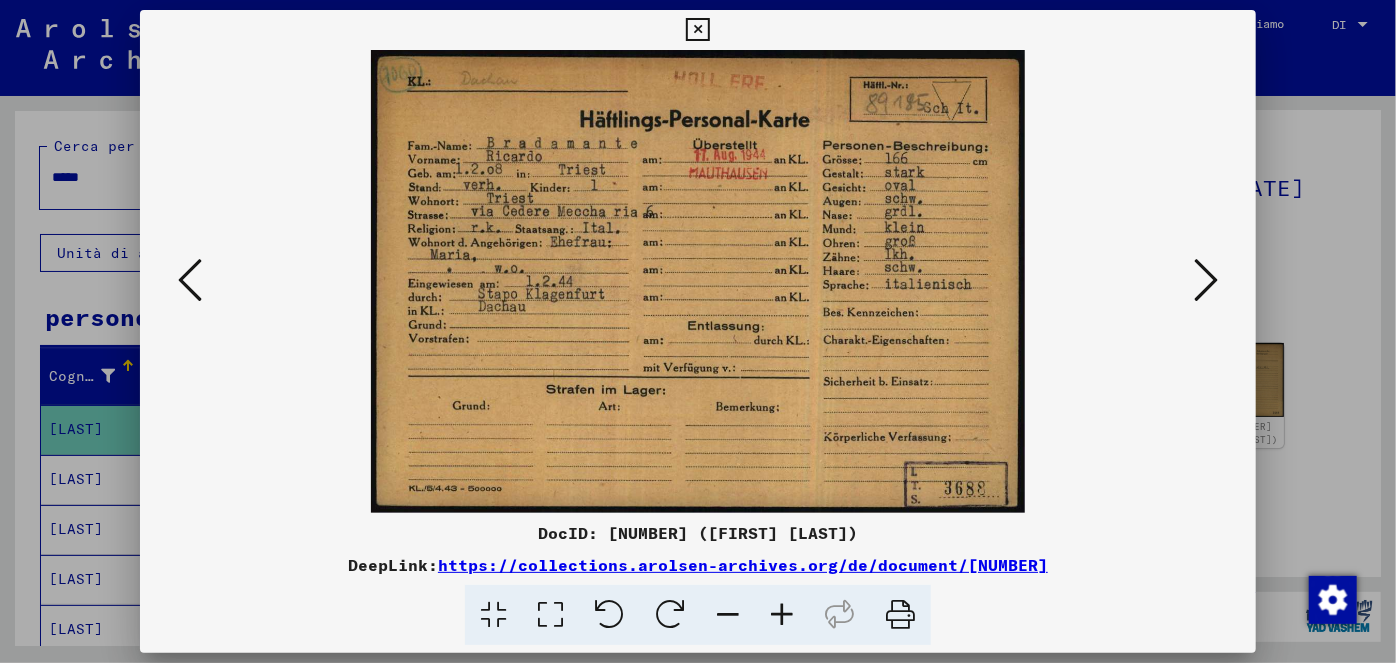 click at bounding box center (1206, 280) 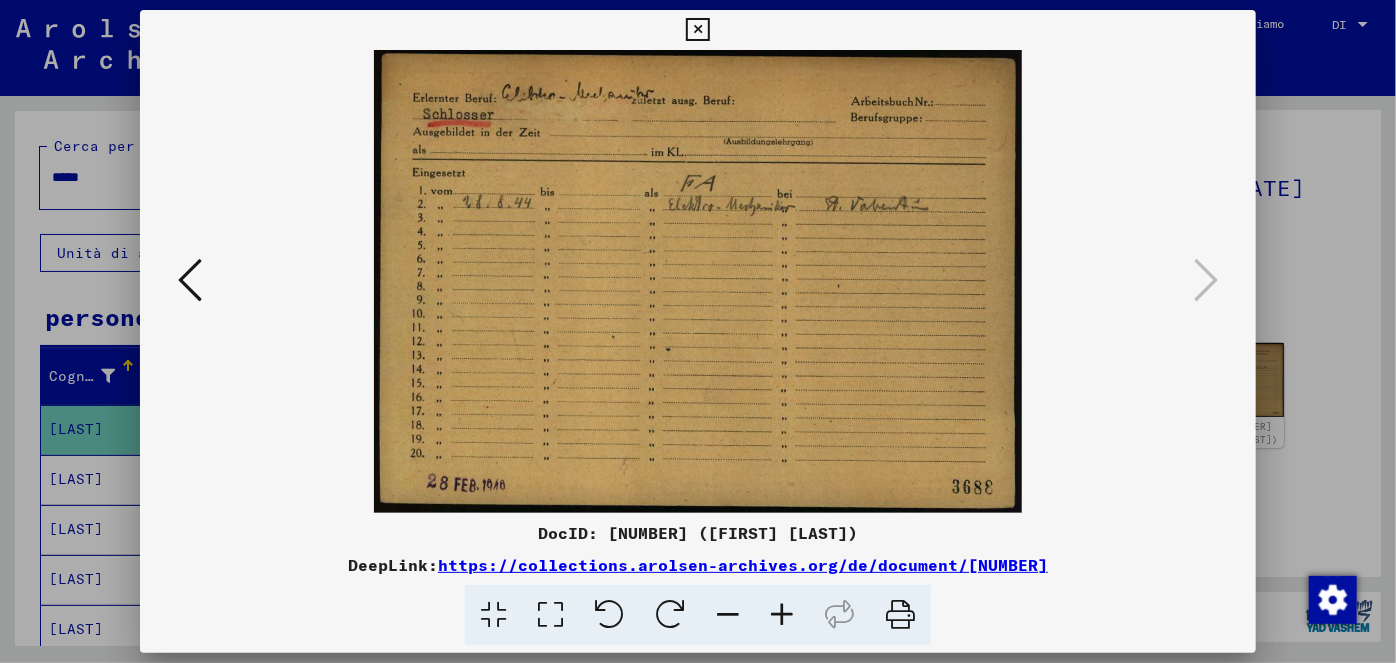 click at bounding box center (697, 30) 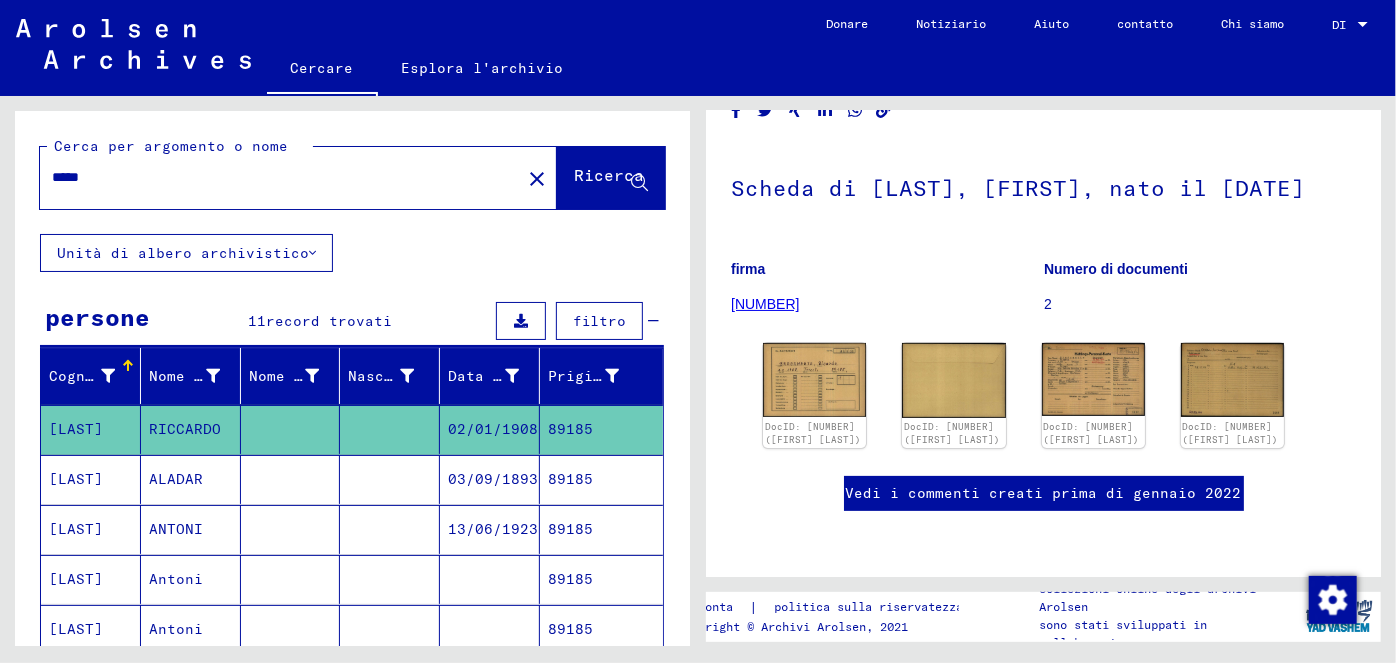 drag, startPoint x: 101, startPoint y: 179, endPoint x: 52, endPoint y: 177, distance: 49.0408 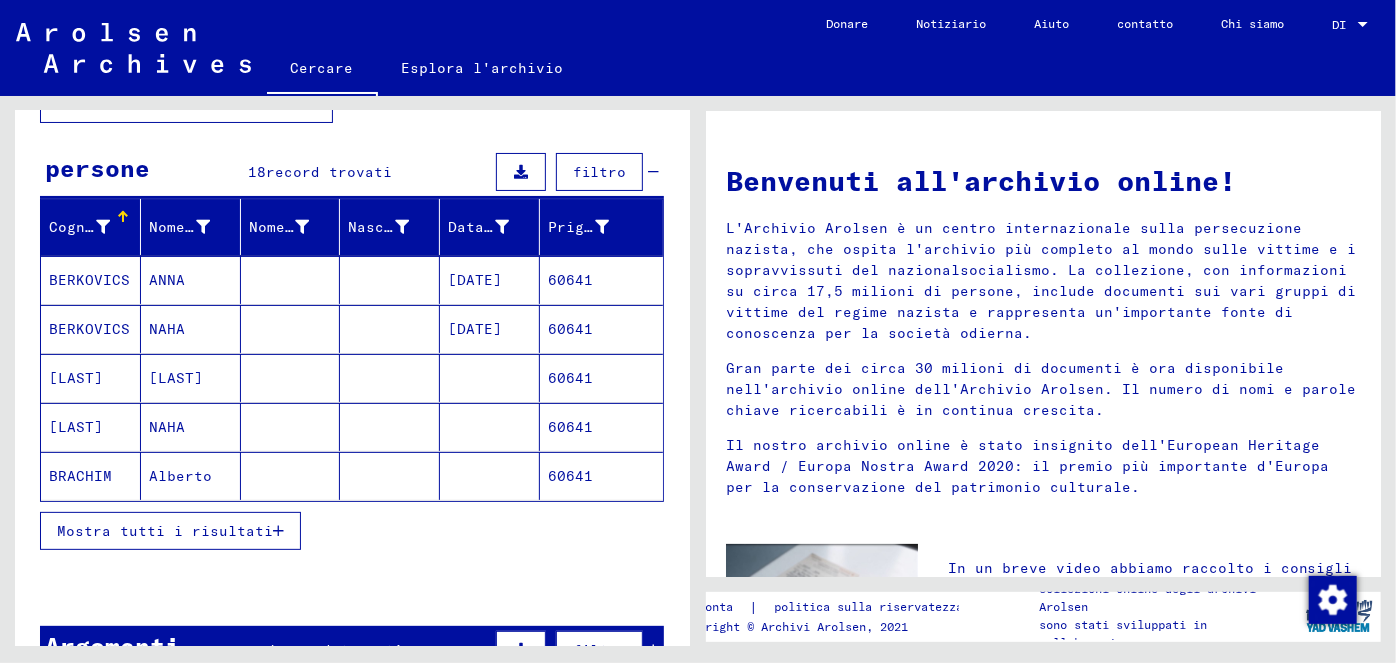 scroll, scrollTop: 156, scrollLeft: 0, axis: vertical 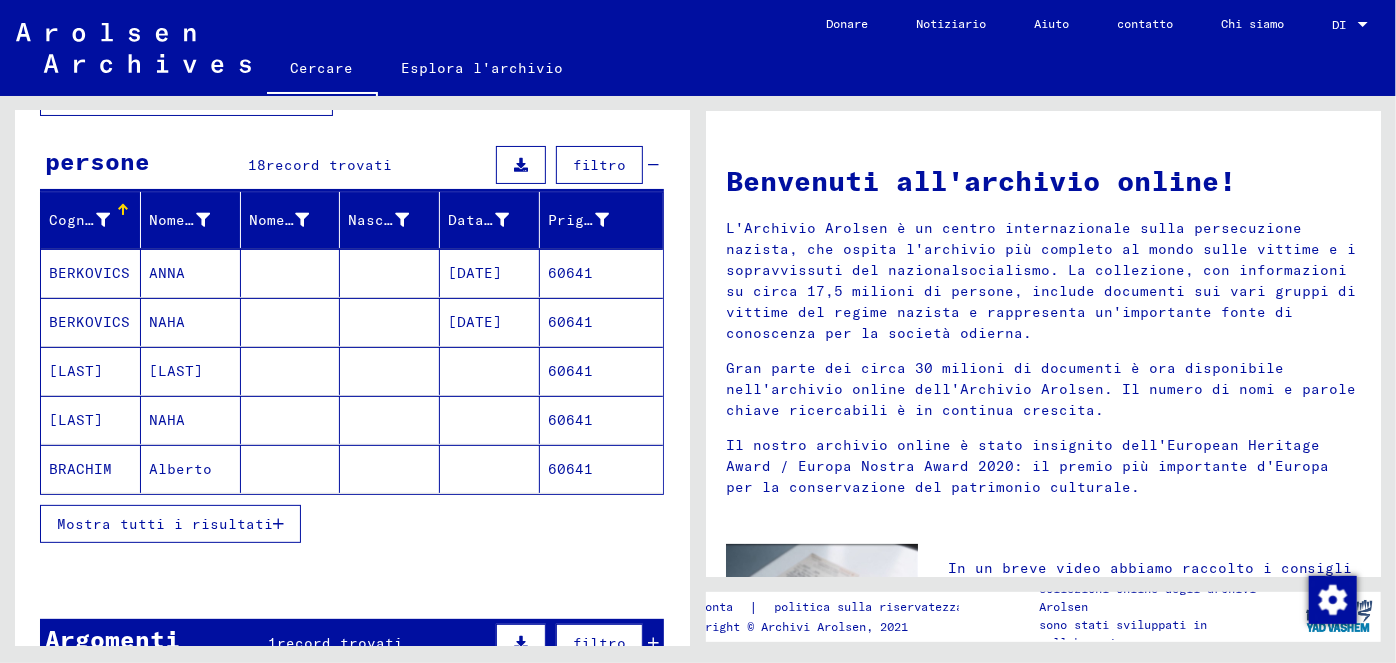 click on "Mostra tutti i risultati" at bounding box center (170, 524) 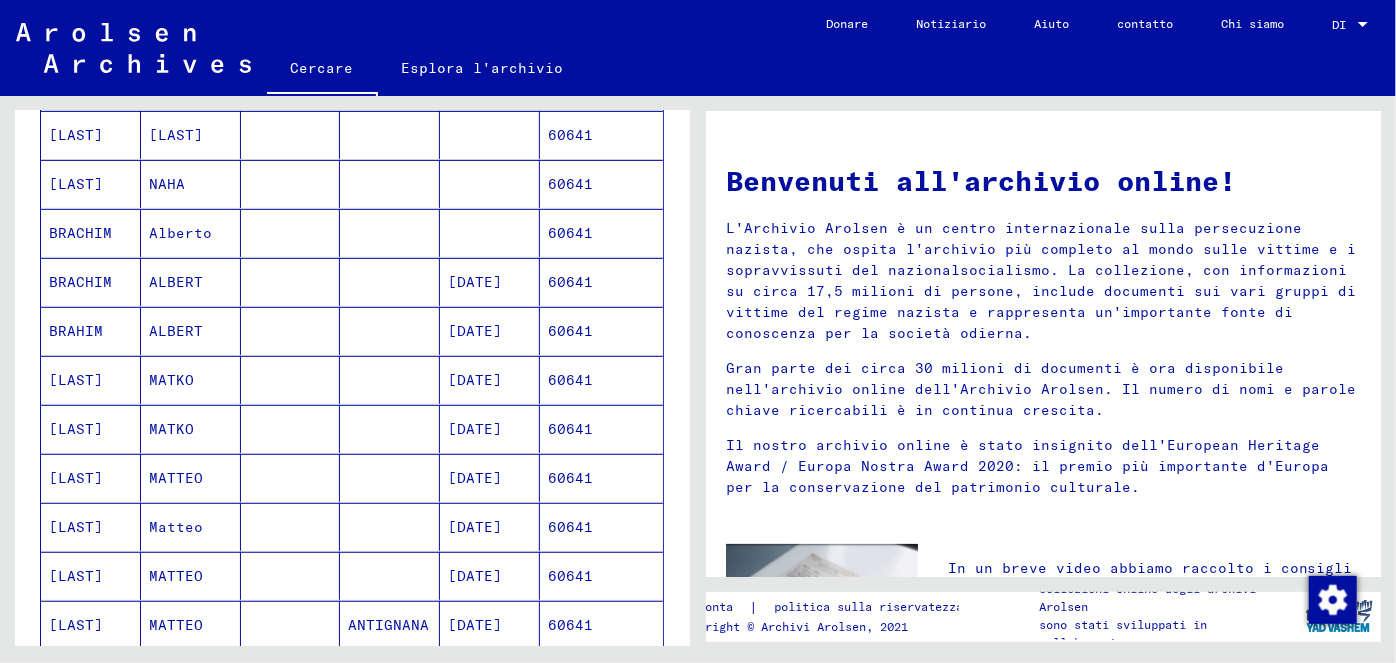 scroll, scrollTop: 412, scrollLeft: 0, axis: vertical 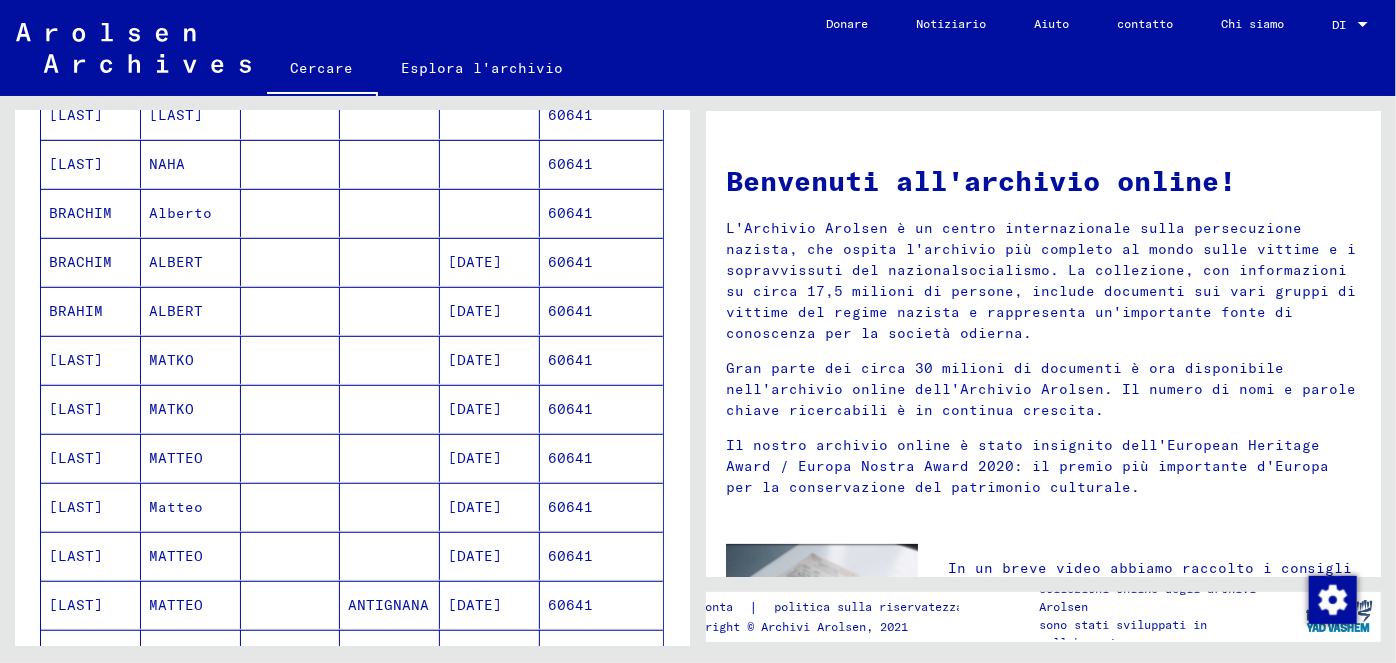 click on "[DATE]" at bounding box center (475, 507) 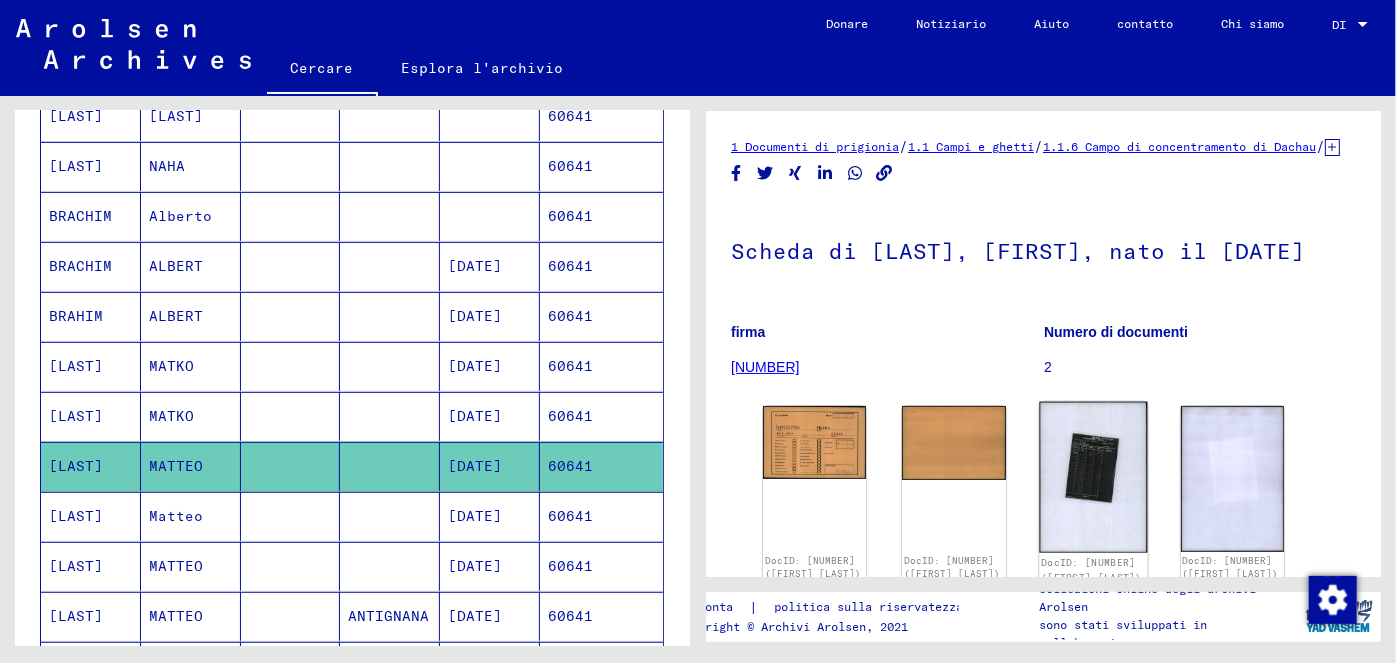 click 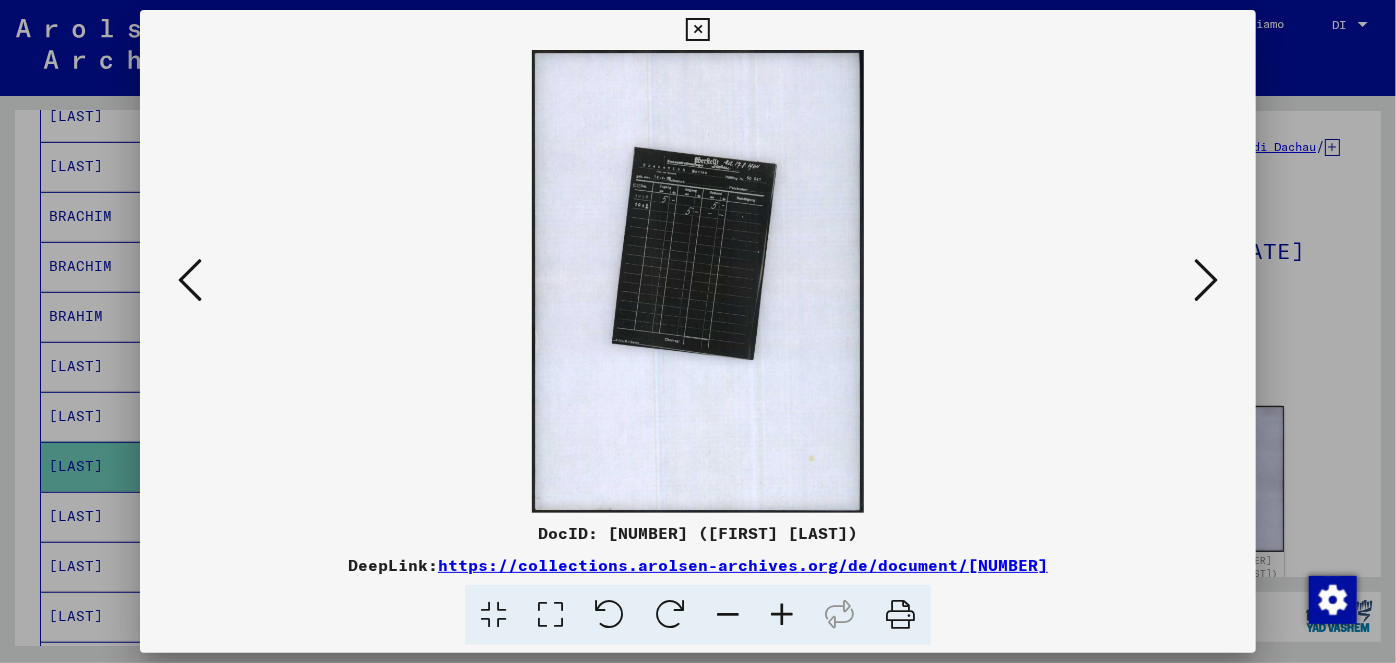 click at bounding box center [697, 30] 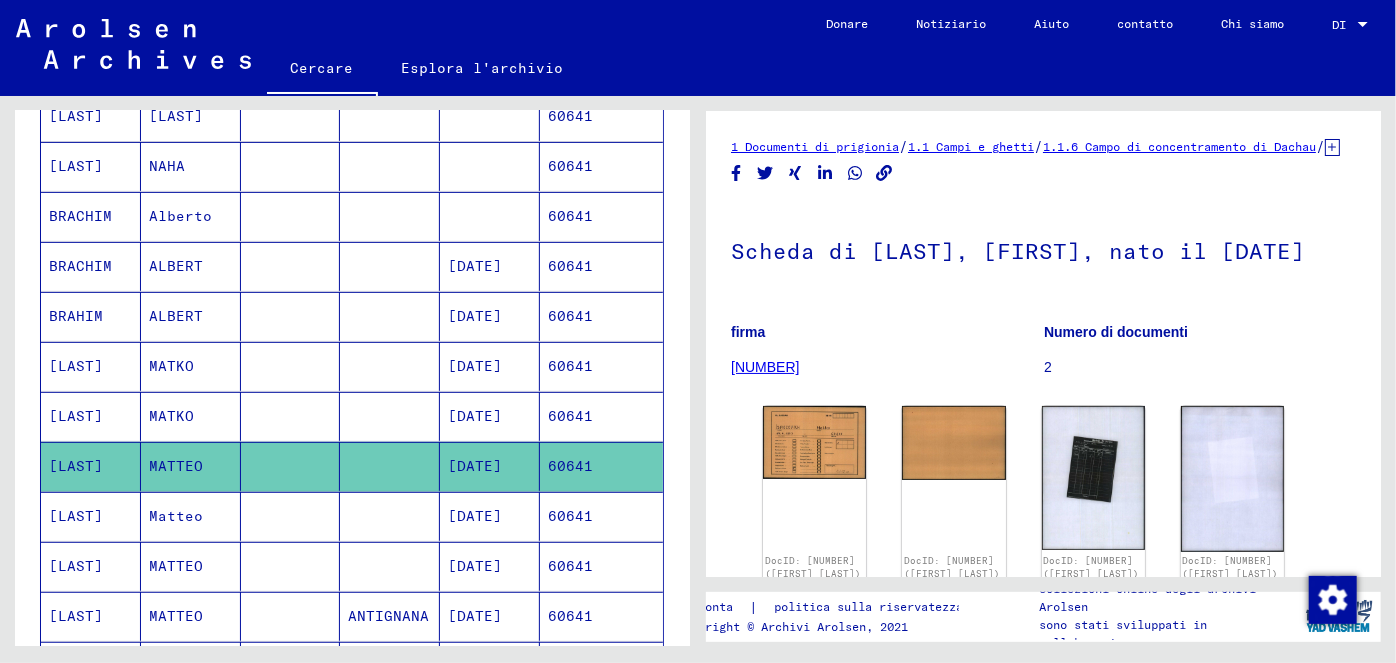 click on "60641" at bounding box center [570, 566] 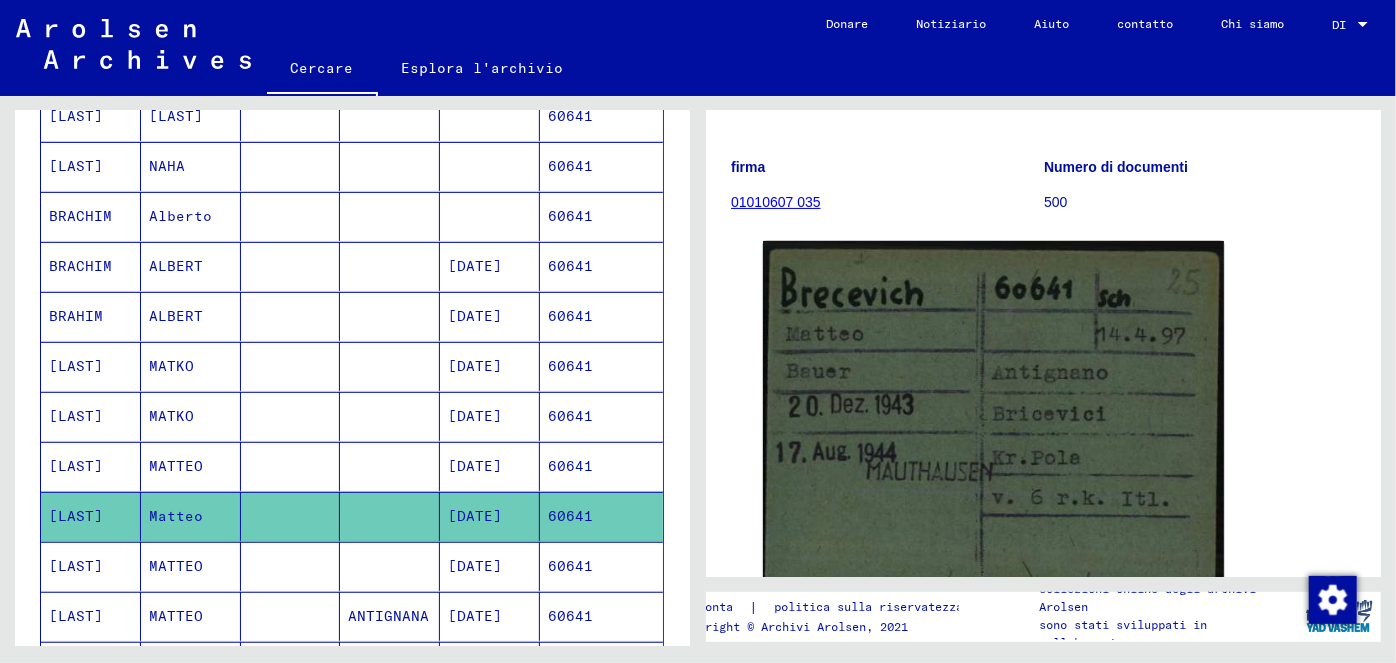 scroll, scrollTop: 158, scrollLeft: 0, axis: vertical 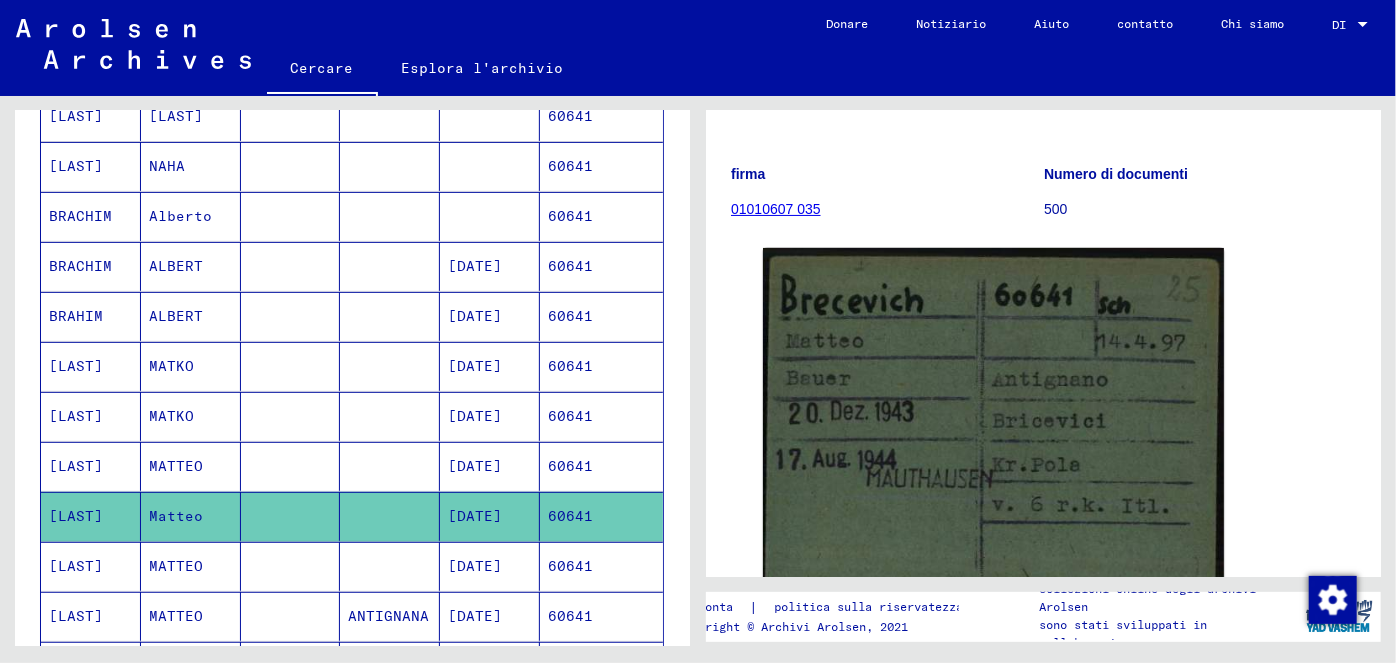 click on "[DATE]" at bounding box center [475, 616] 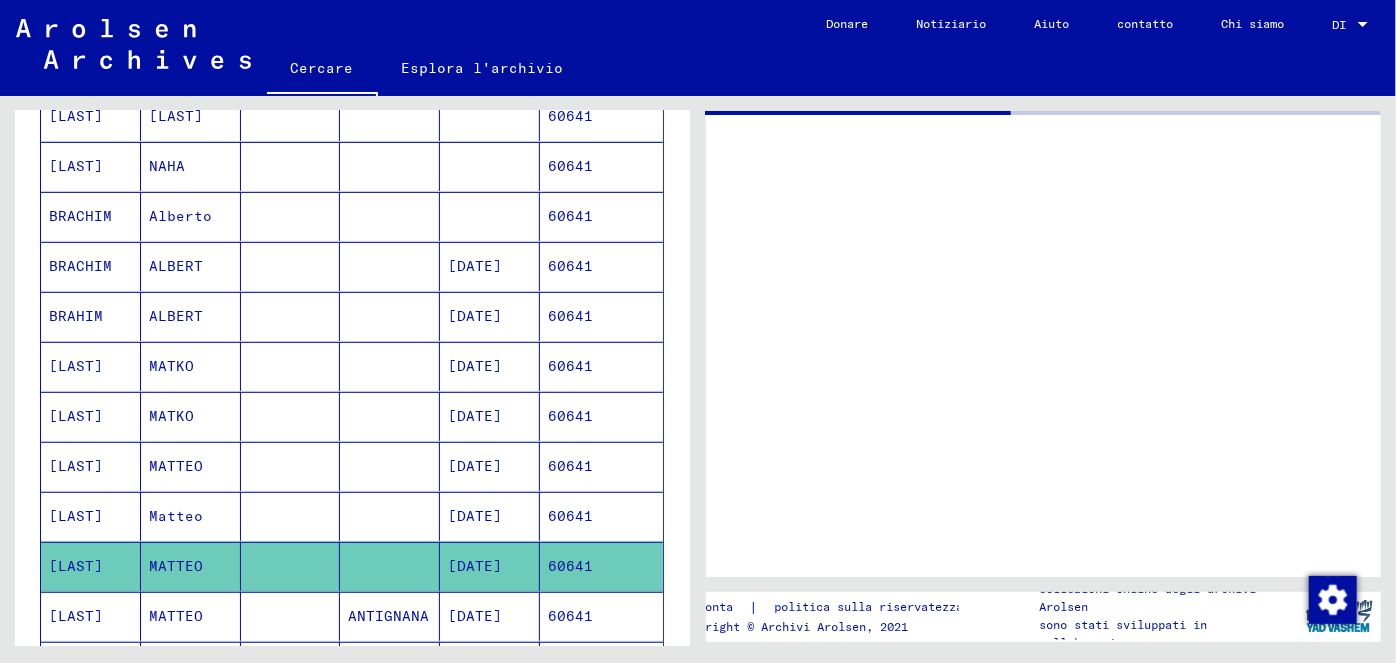 scroll, scrollTop: 0, scrollLeft: 0, axis: both 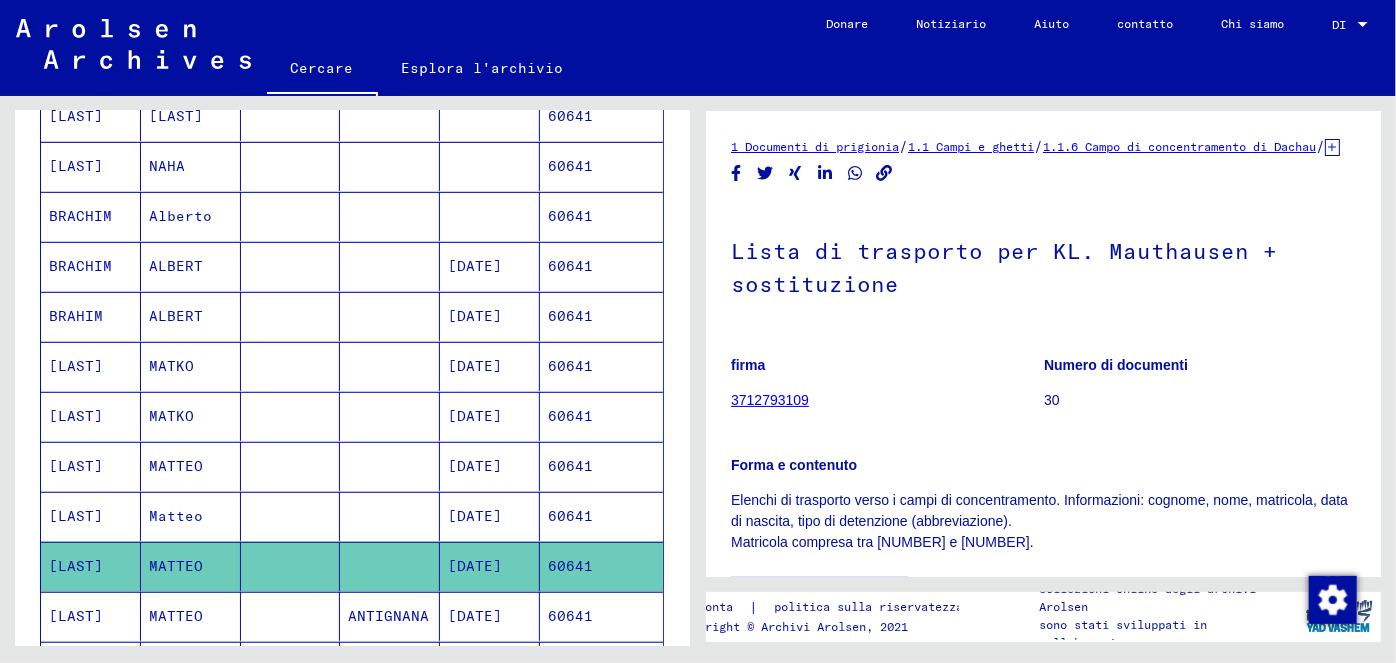 click on "[DATE]" at bounding box center (475, 566) 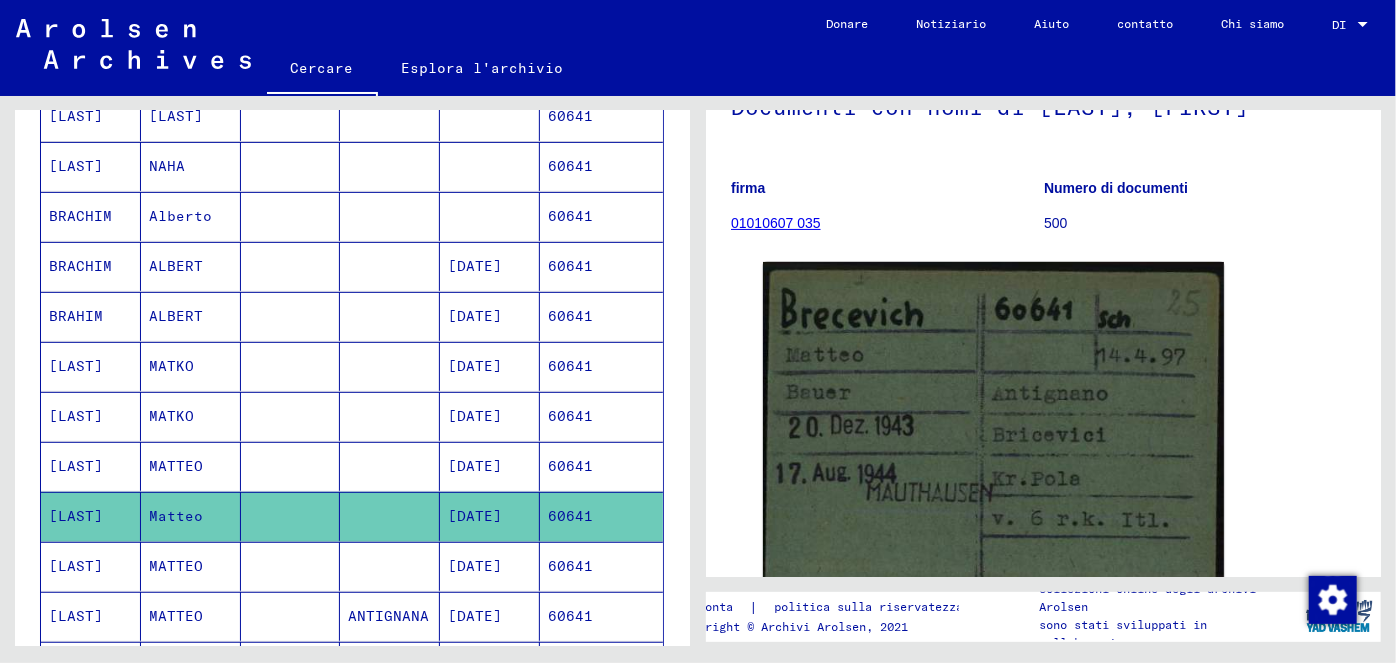 scroll, scrollTop: 164, scrollLeft: 0, axis: vertical 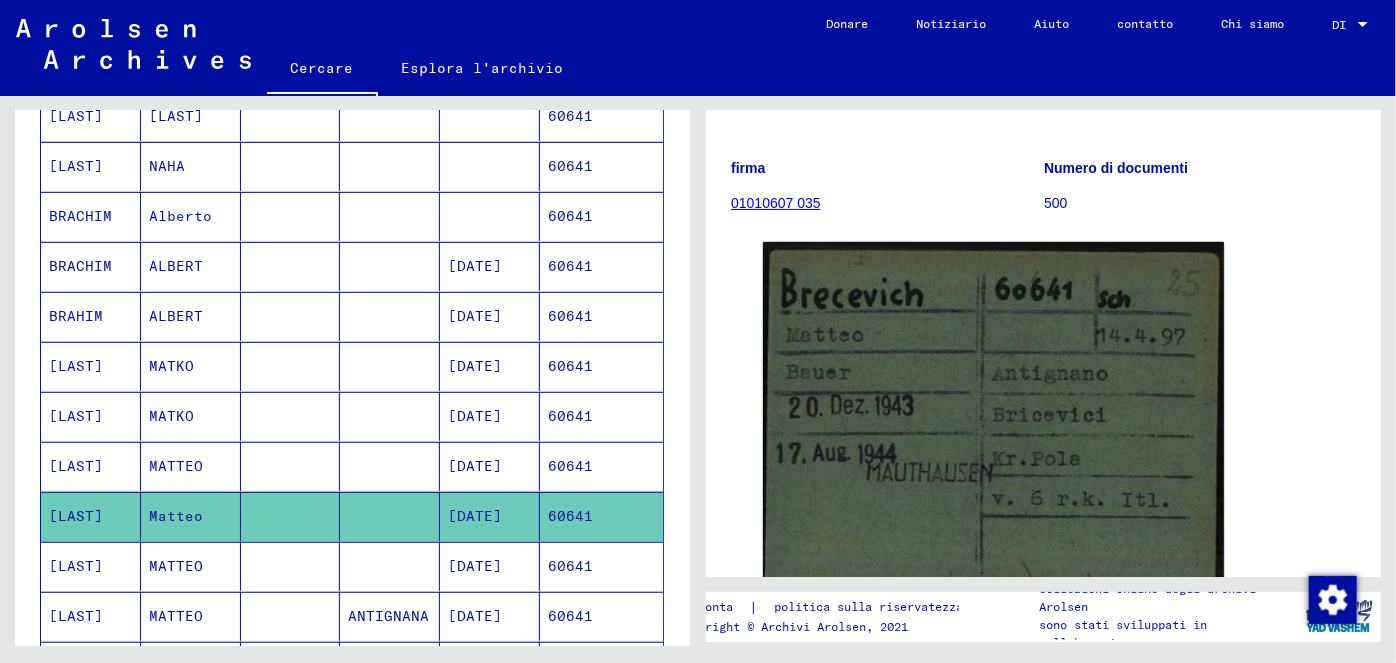 click on "[DATE]" at bounding box center (475, 516) 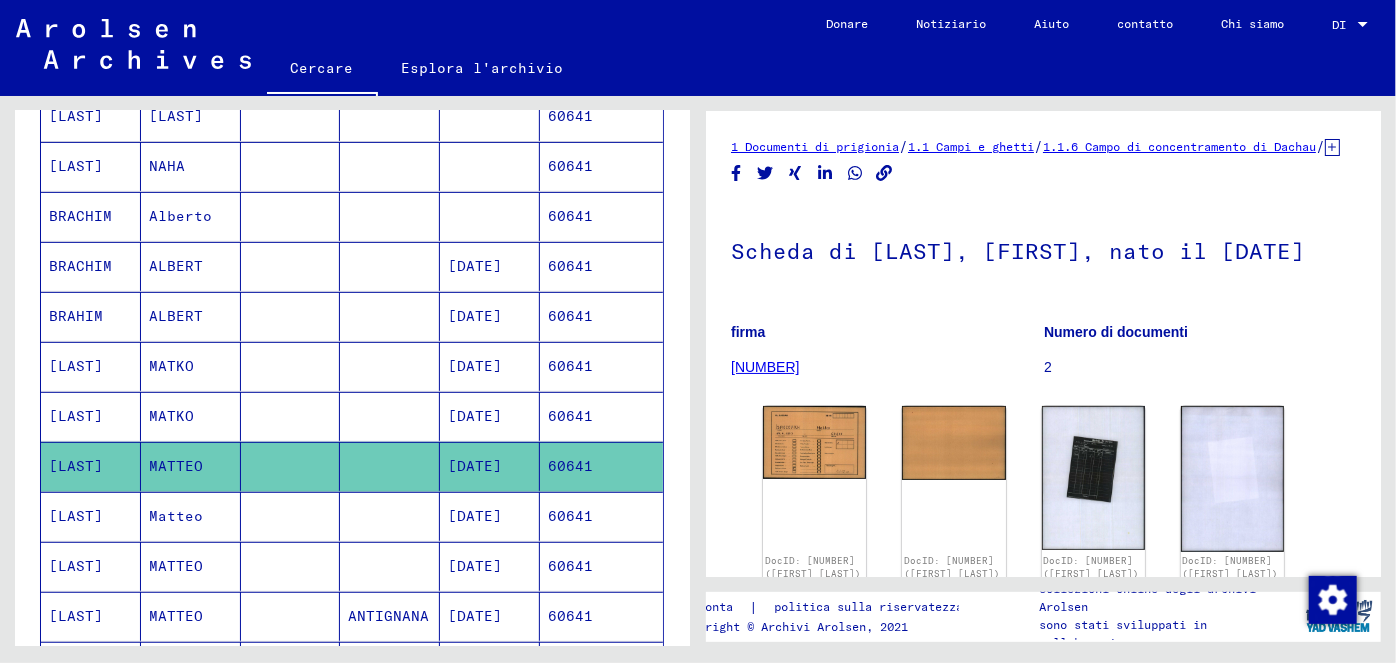 click on "[DATE]" at bounding box center (475, 466) 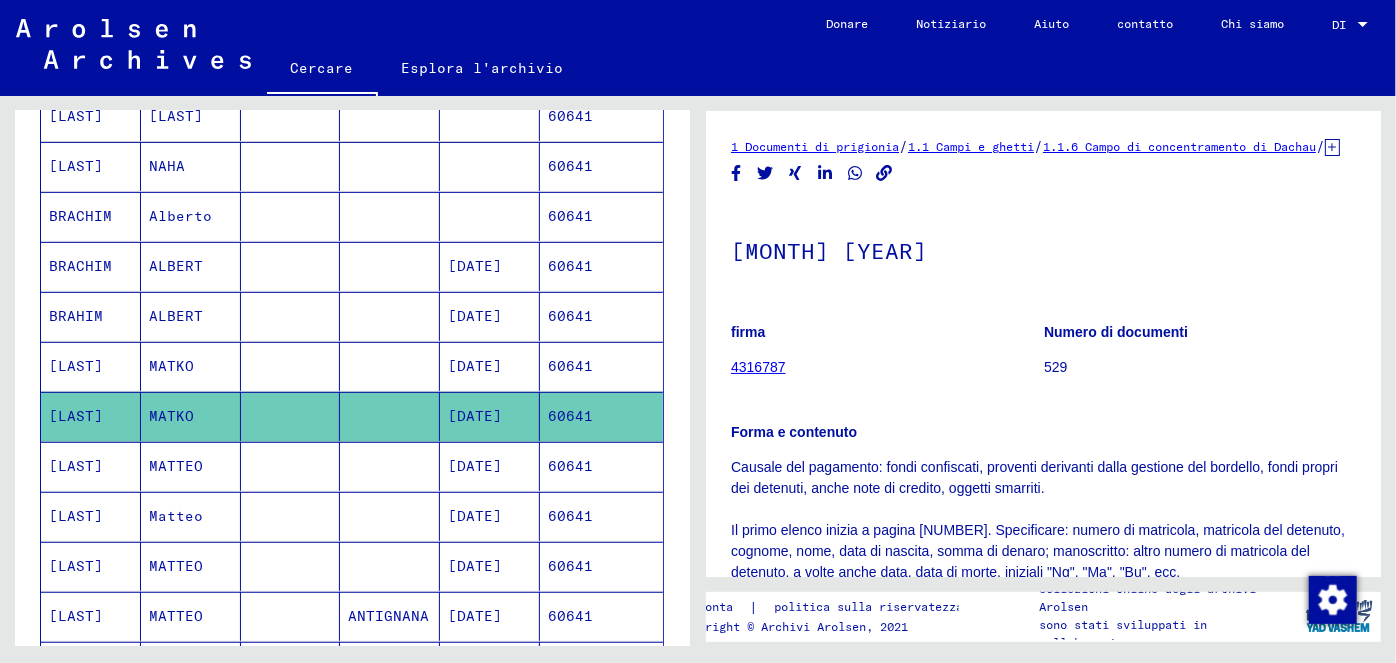 click on "[DATE]" at bounding box center (475, 416) 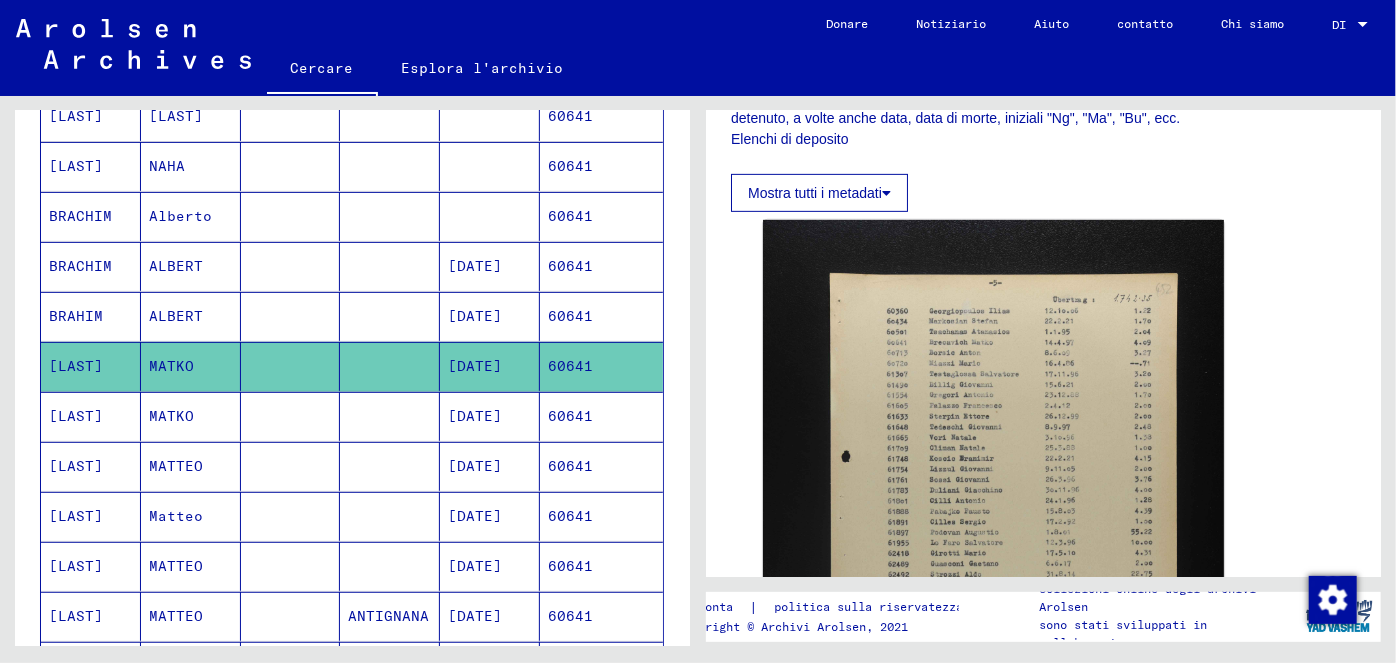 scroll, scrollTop: 514, scrollLeft: 0, axis: vertical 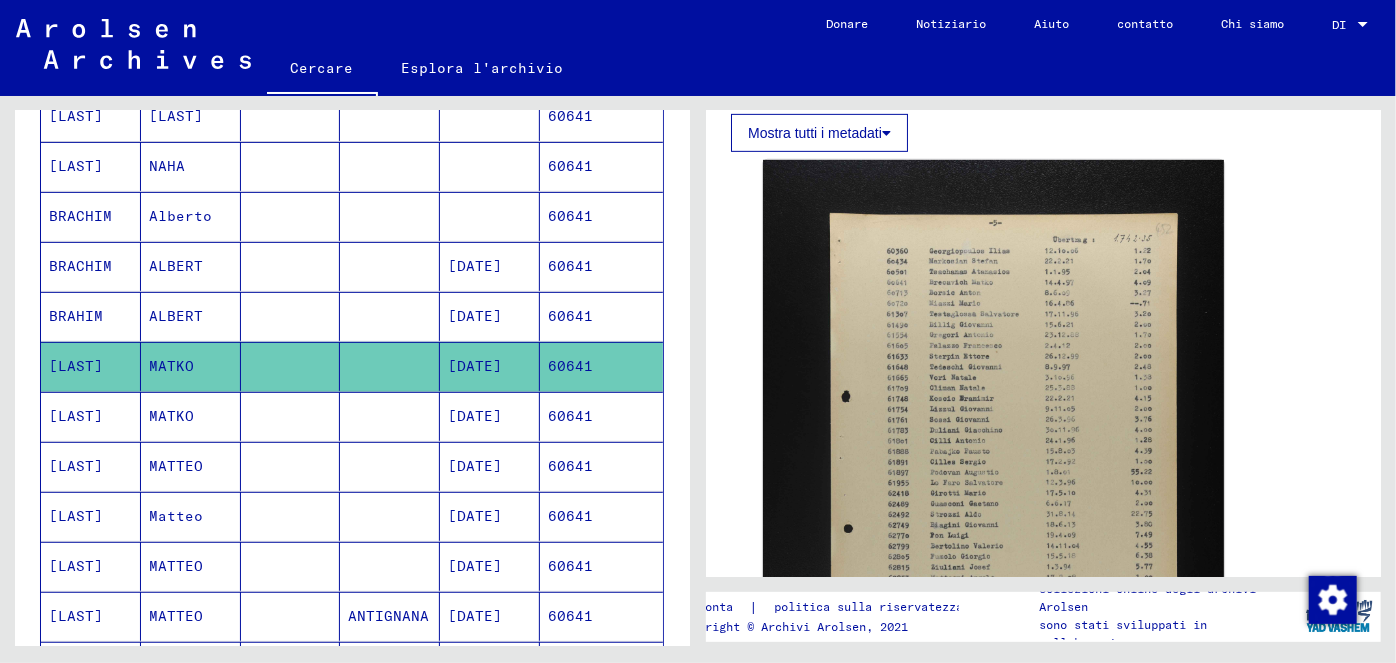 click on "[DATE]" at bounding box center (475, 566) 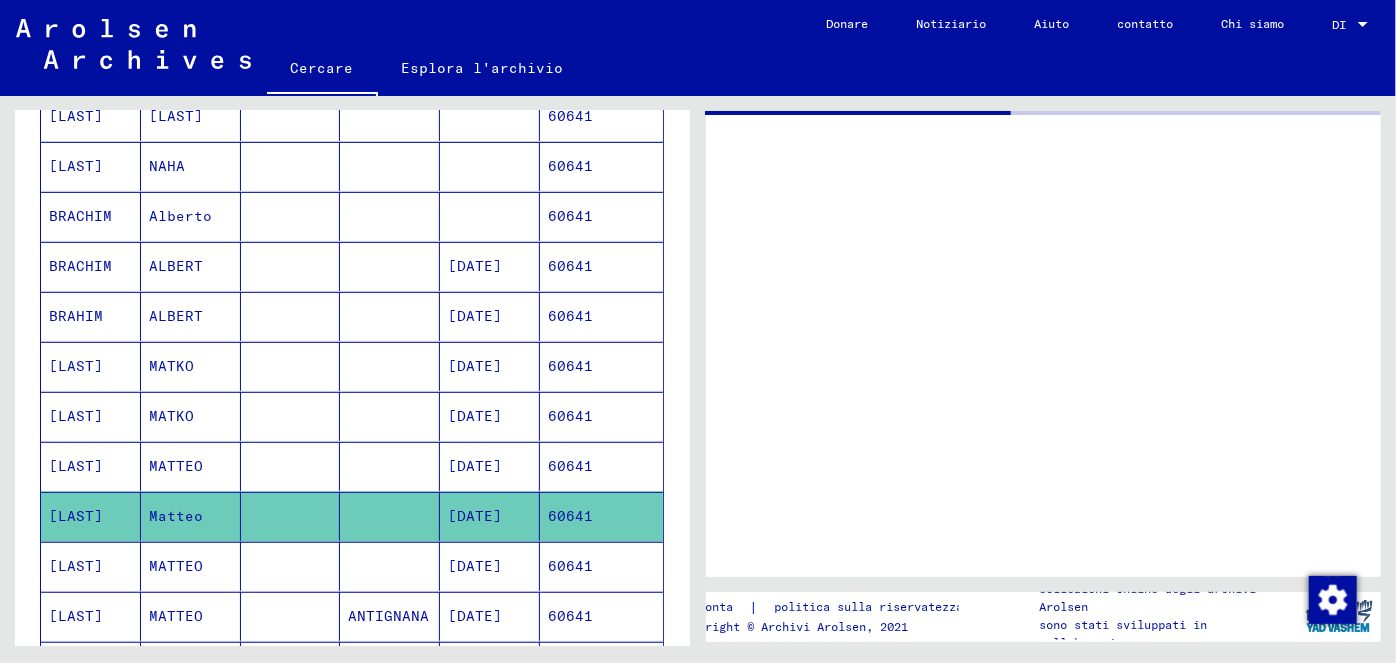 scroll, scrollTop: 0, scrollLeft: 0, axis: both 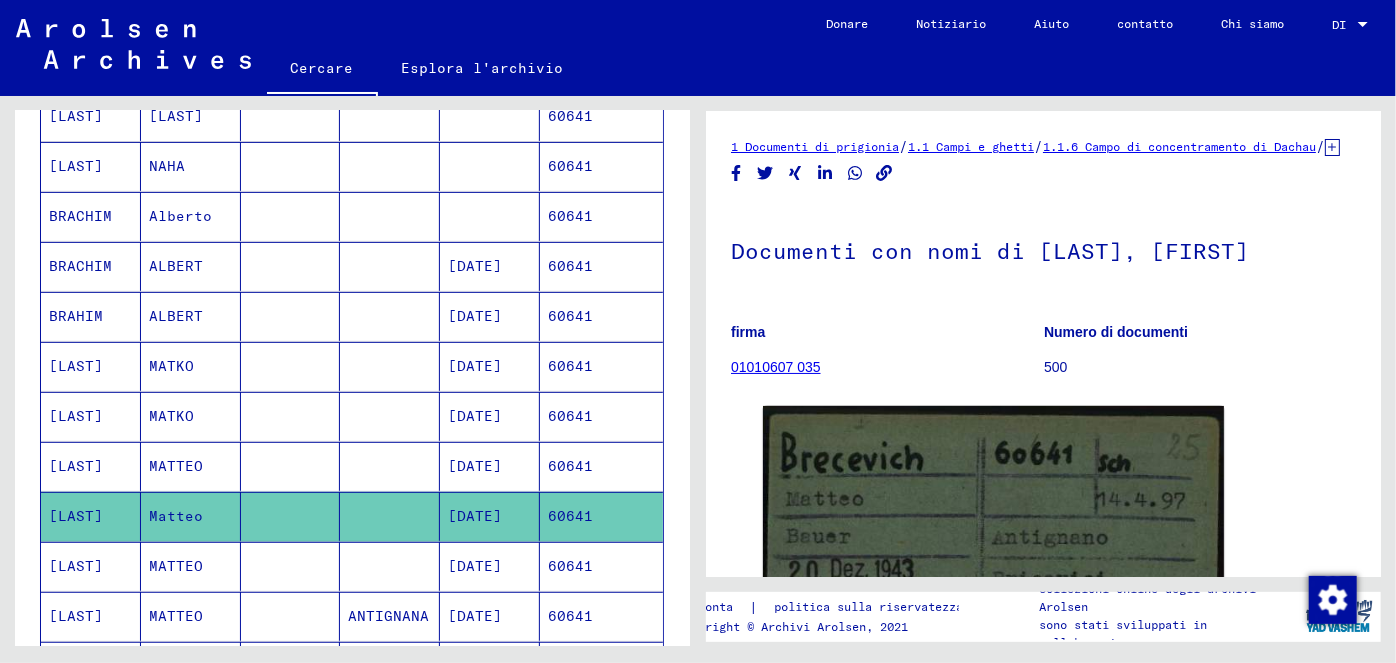 click on "[DATE]" at bounding box center [475, 616] 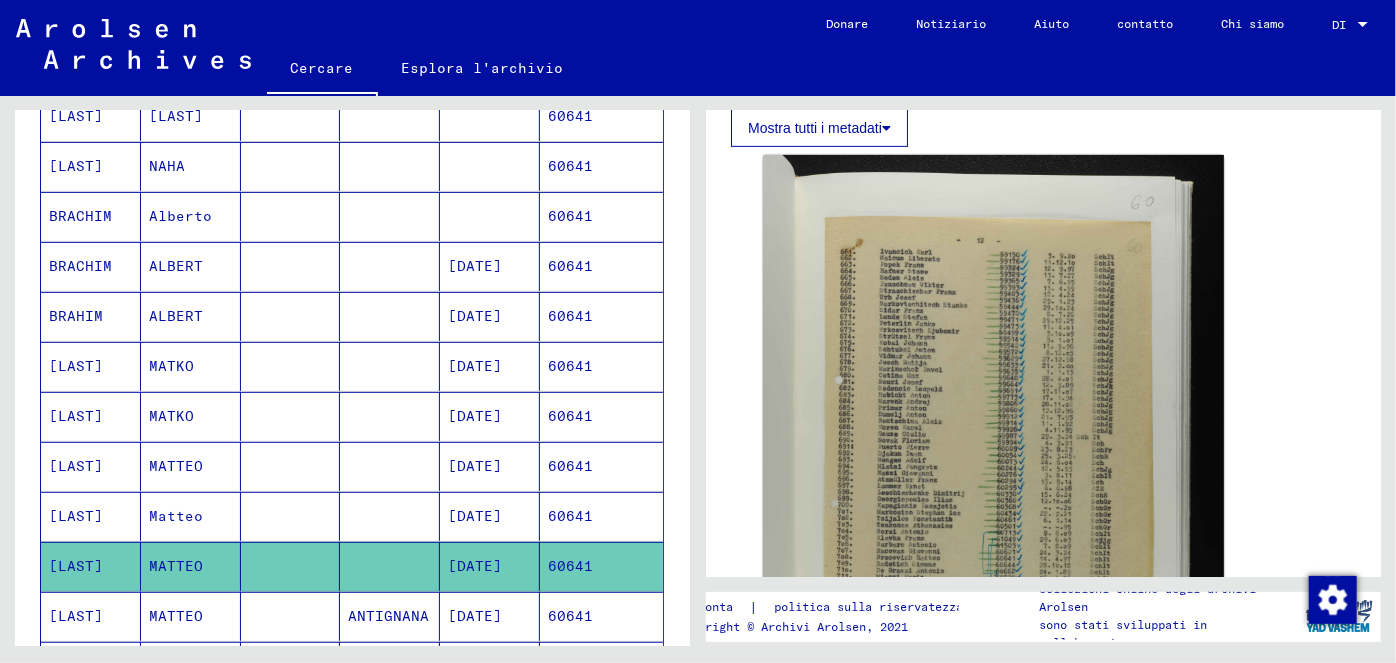 scroll, scrollTop: 470, scrollLeft: 0, axis: vertical 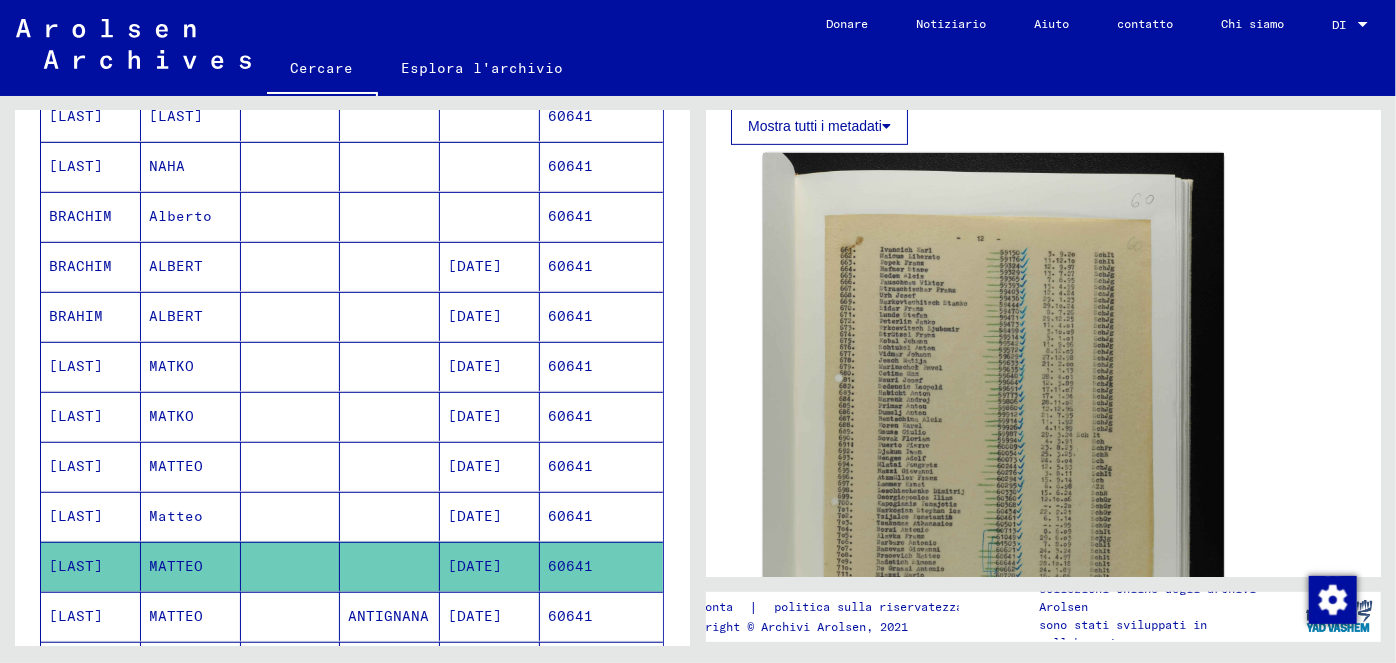 click on "[DATE]" at bounding box center (493, 666) 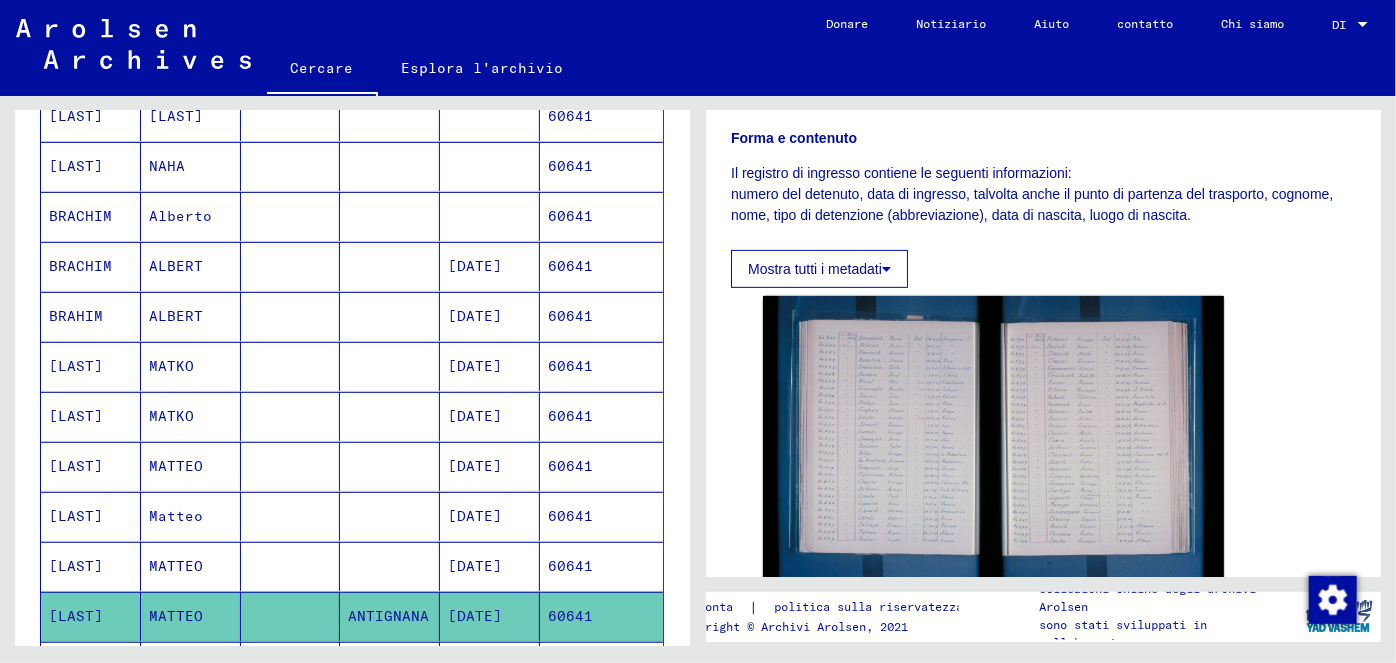 scroll, scrollTop: 347, scrollLeft: 0, axis: vertical 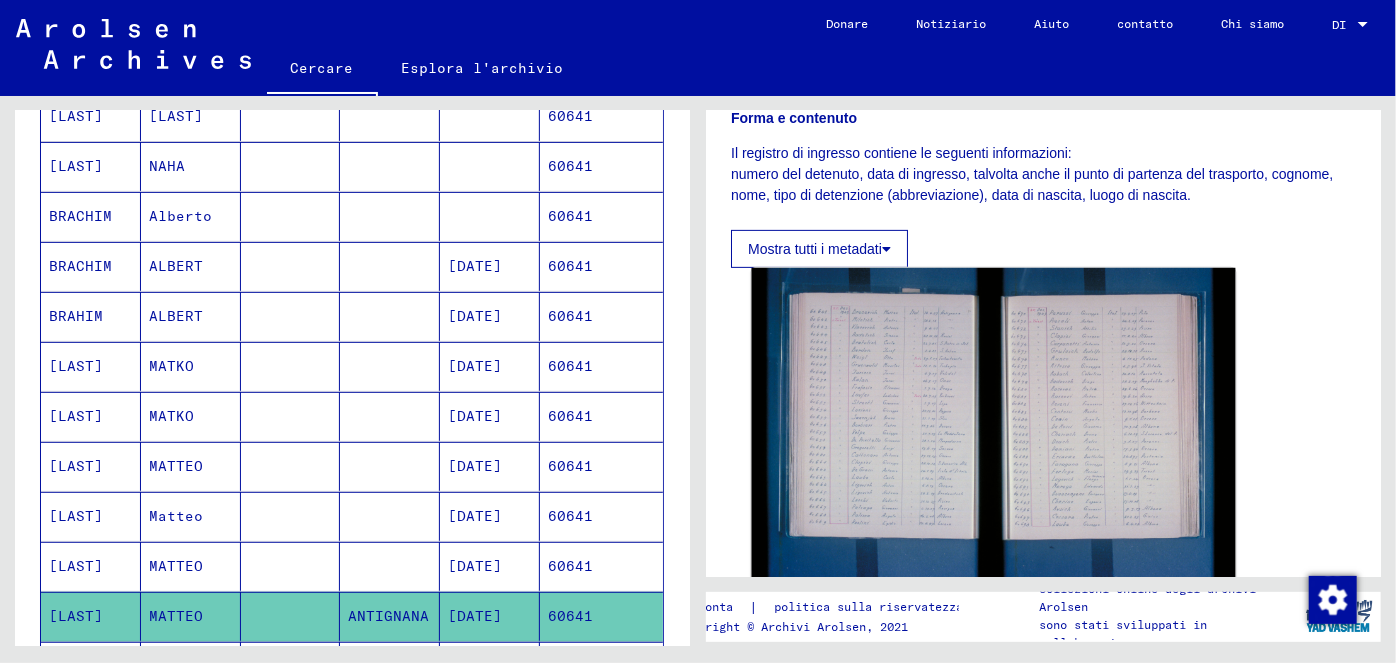 click 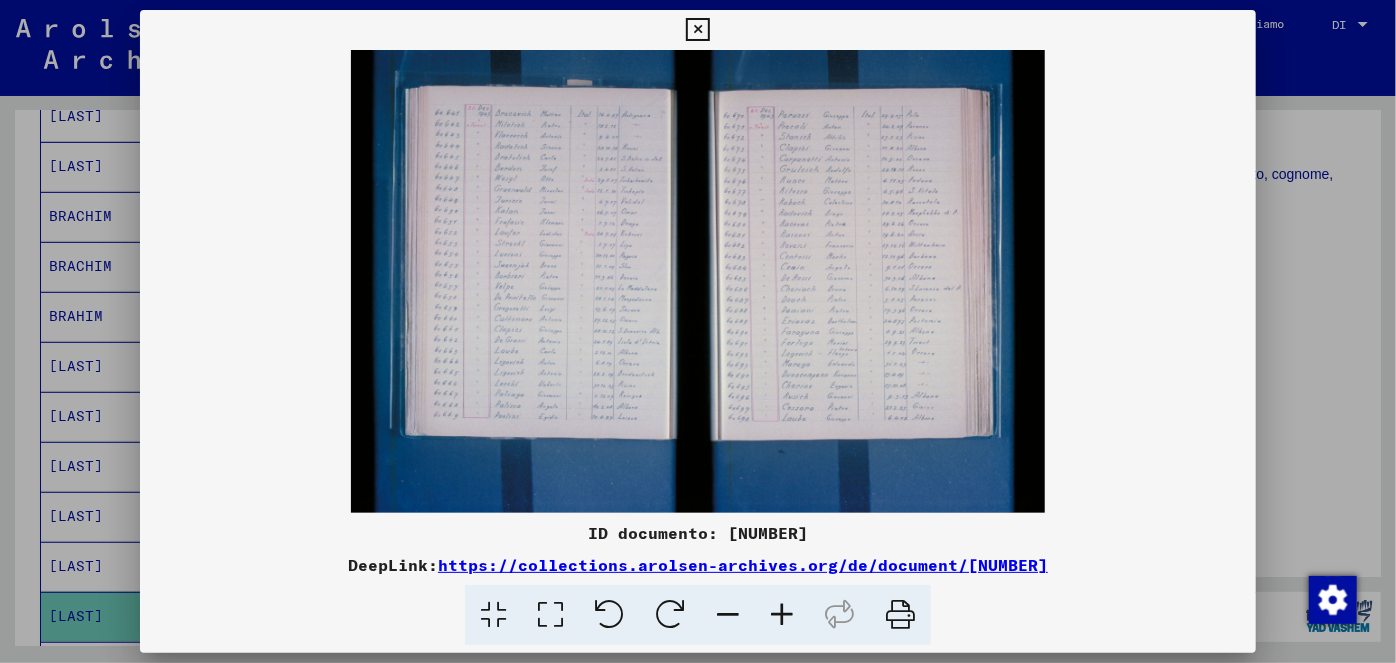 click at bounding box center [782, 615] 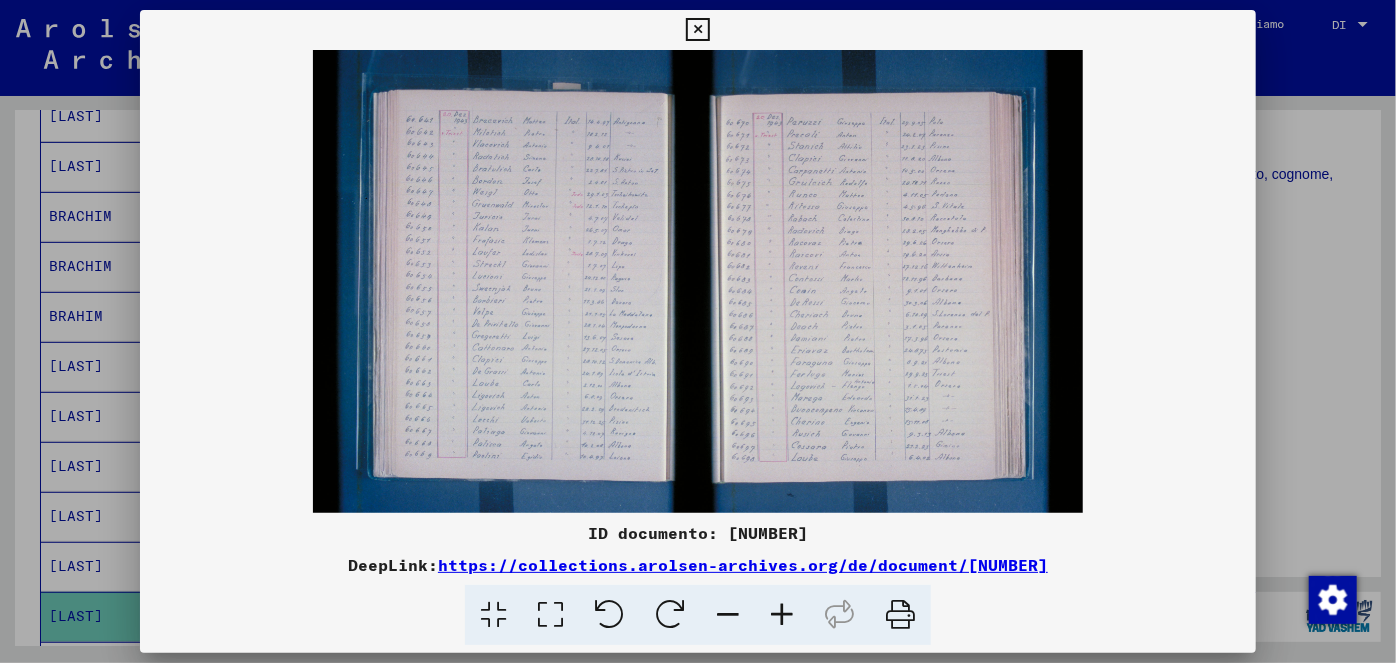 click at bounding box center (782, 615) 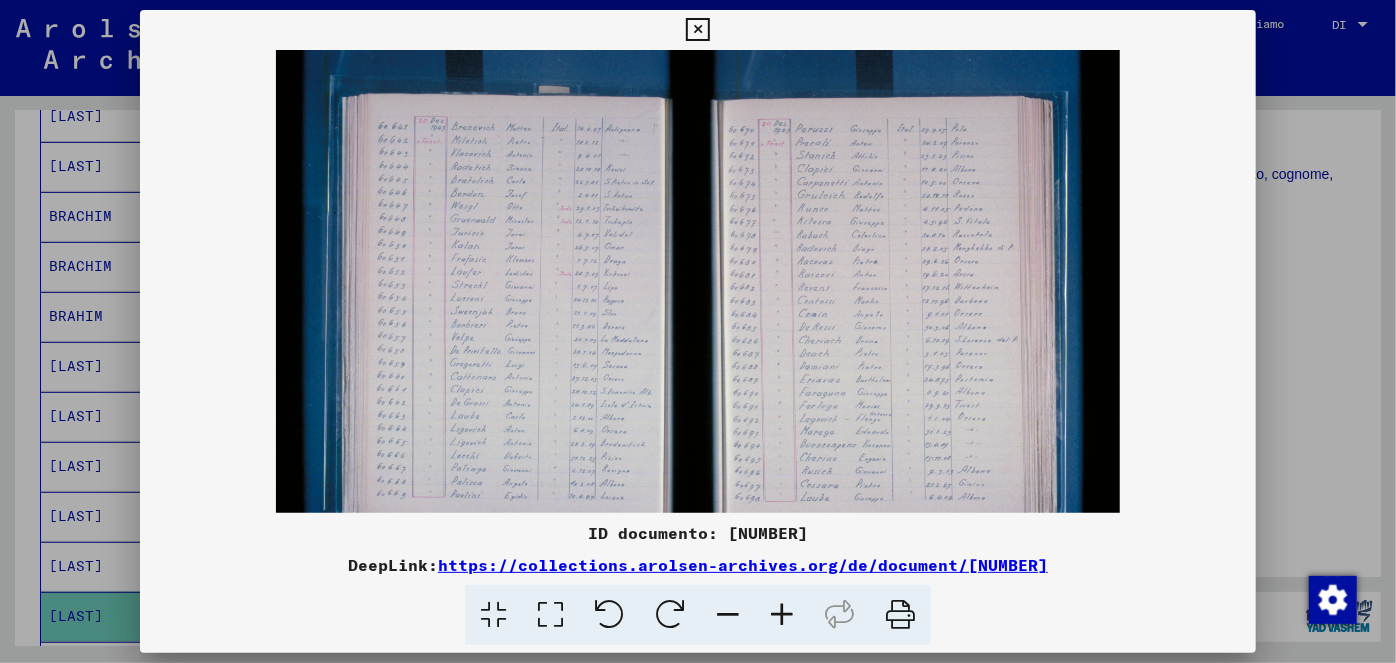click at bounding box center (782, 615) 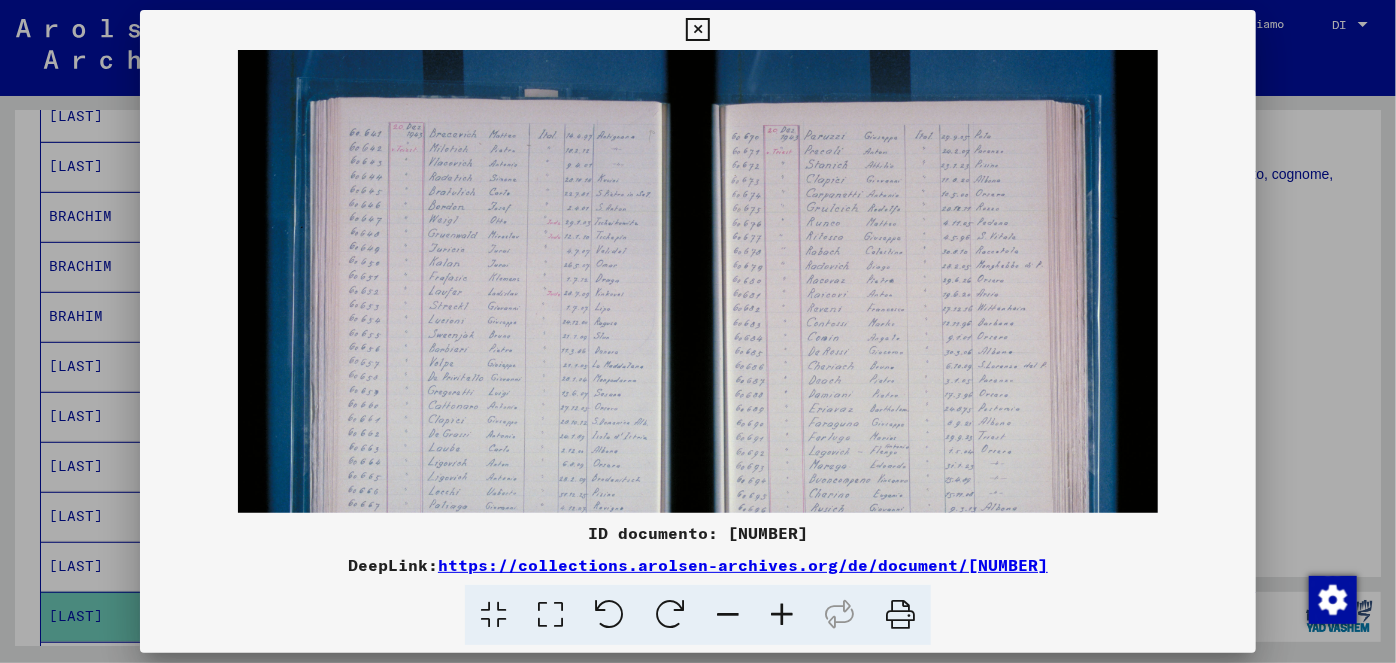 click at bounding box center [782, 615] 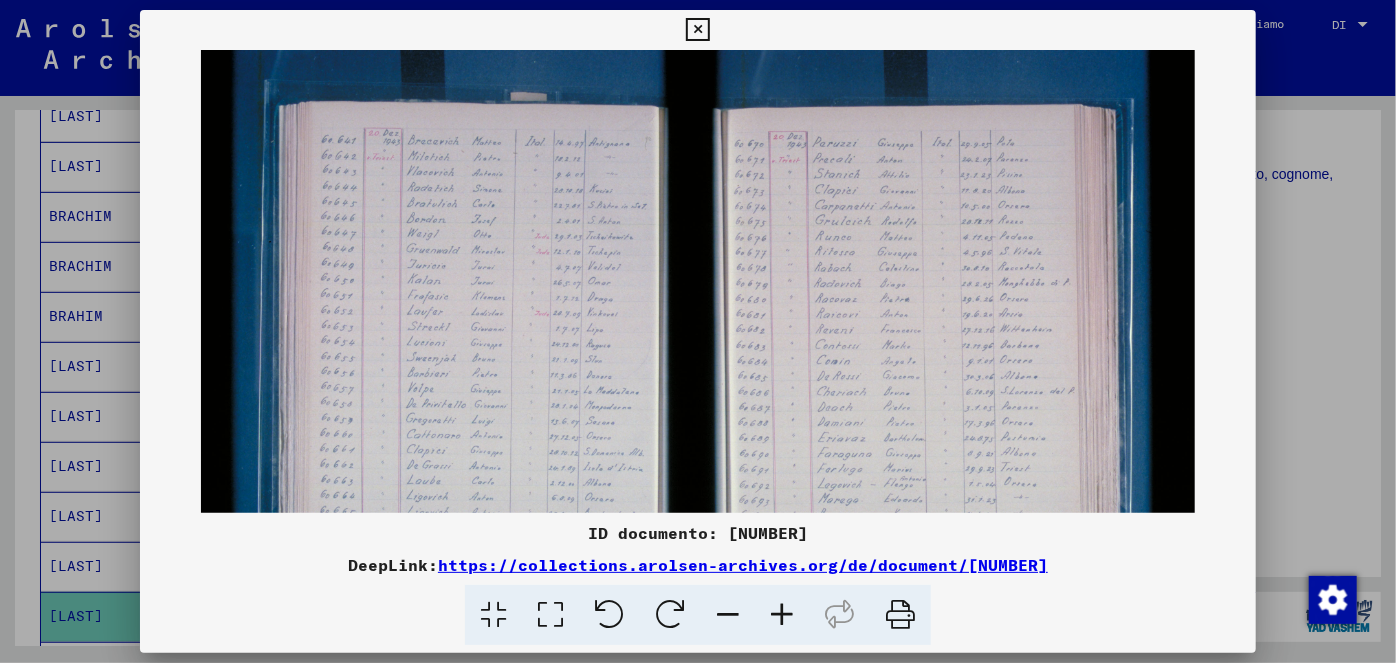 click at bounding box center [782, 615] 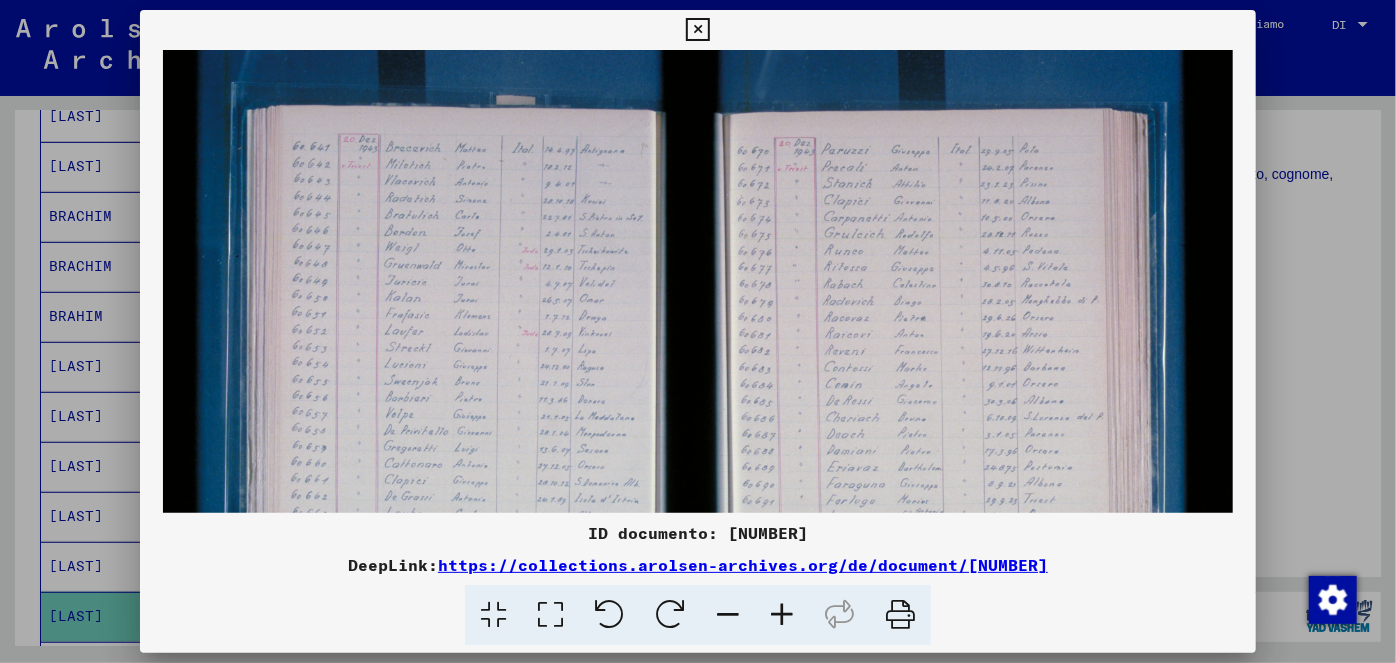 click at bounding box center [782, 615] 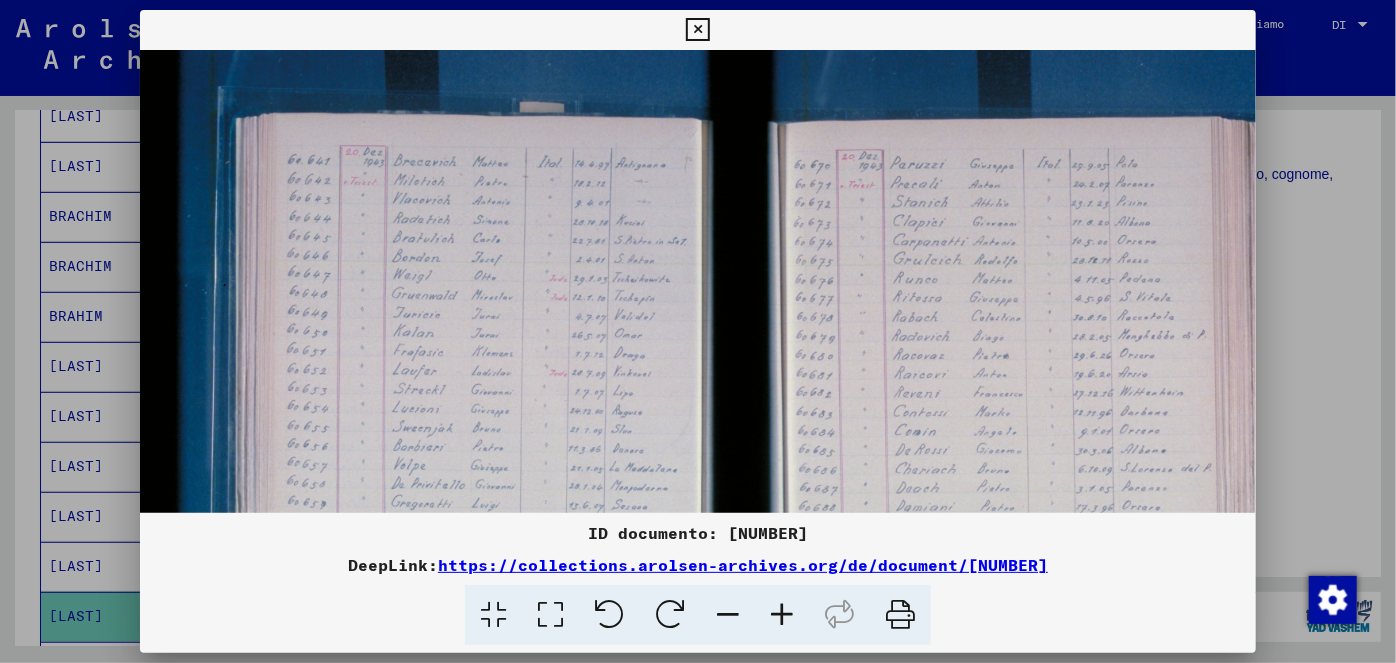 click at bounding box center (782, 615) 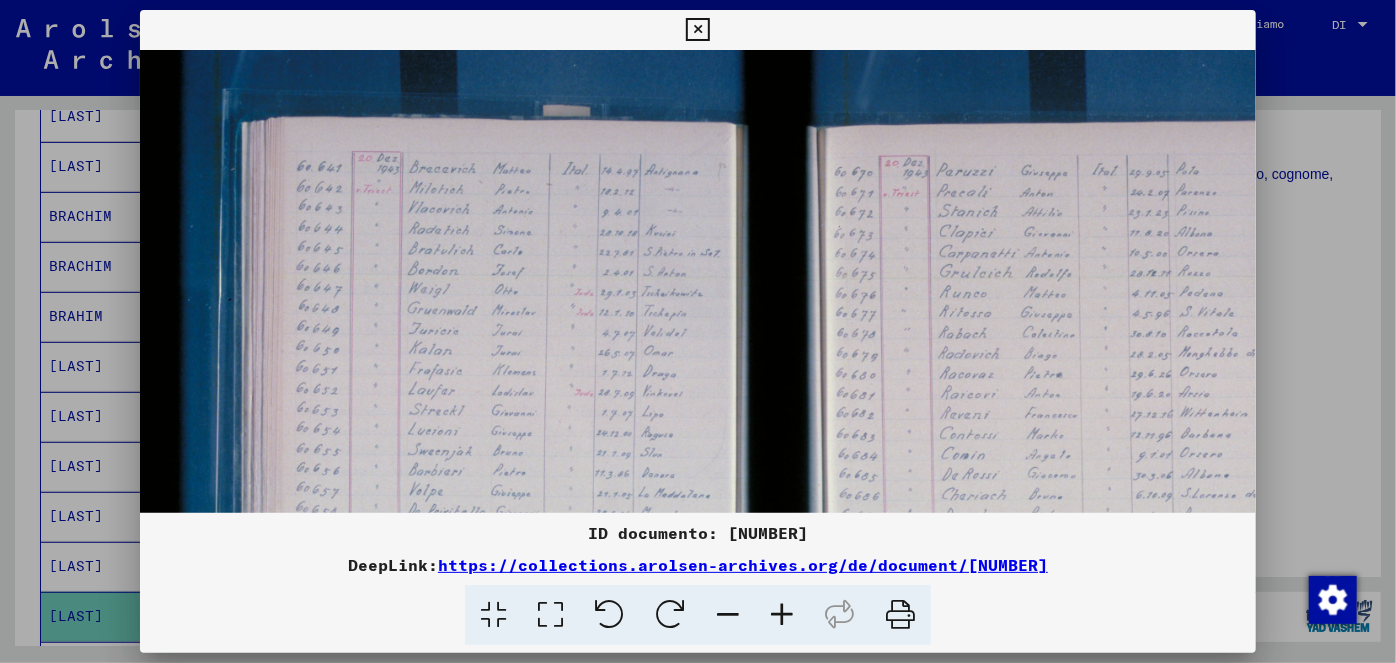 click at bounding box center (782, 615) 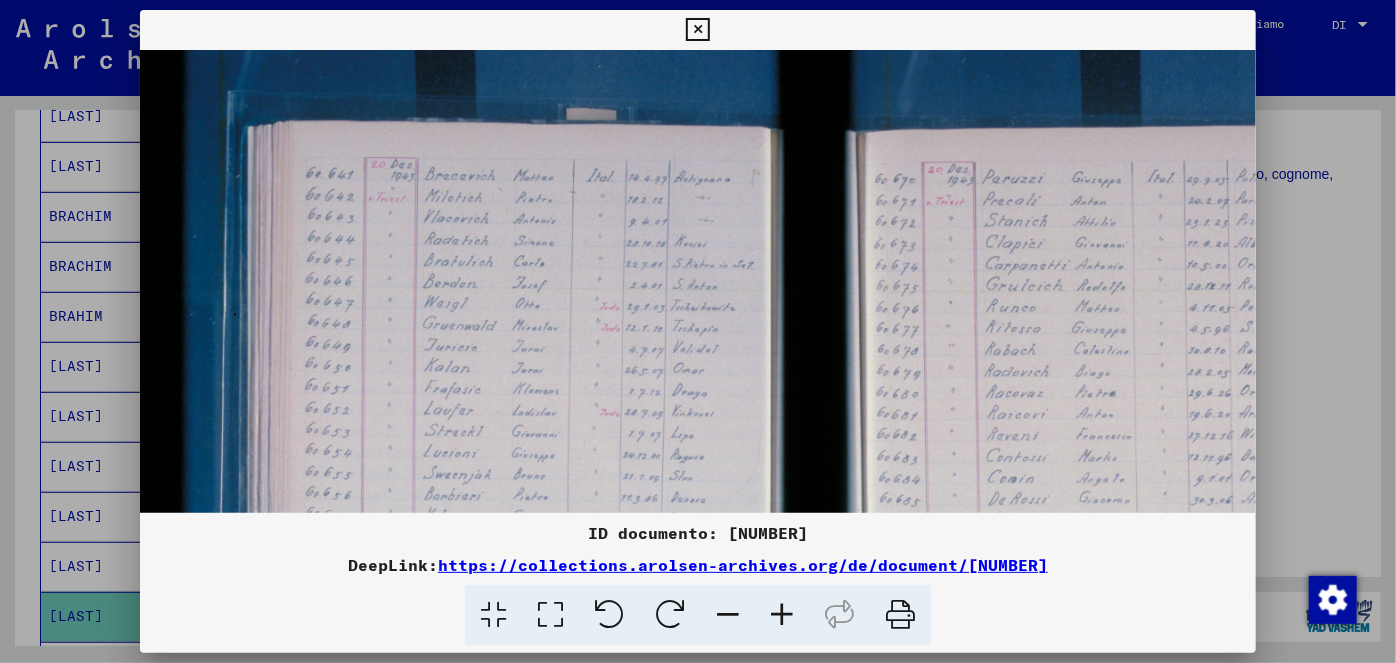click at bounding box center (782, 615) 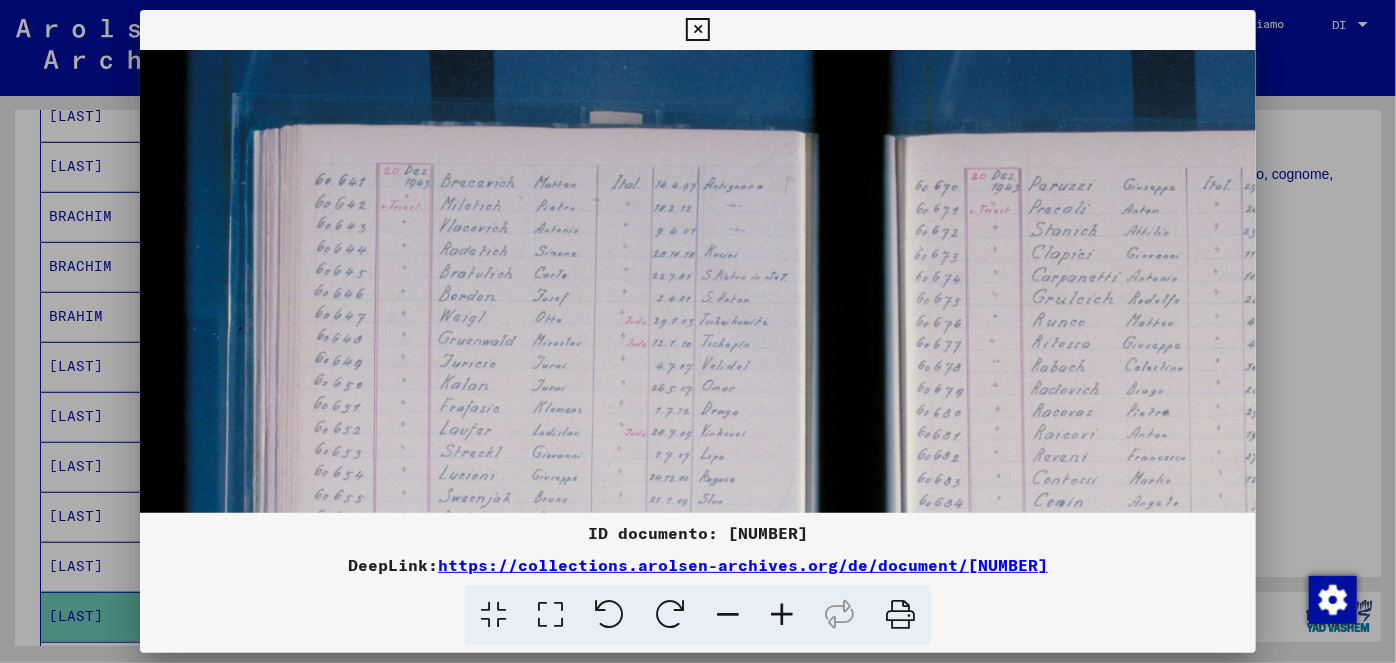 click at bounding box center (782, 615) 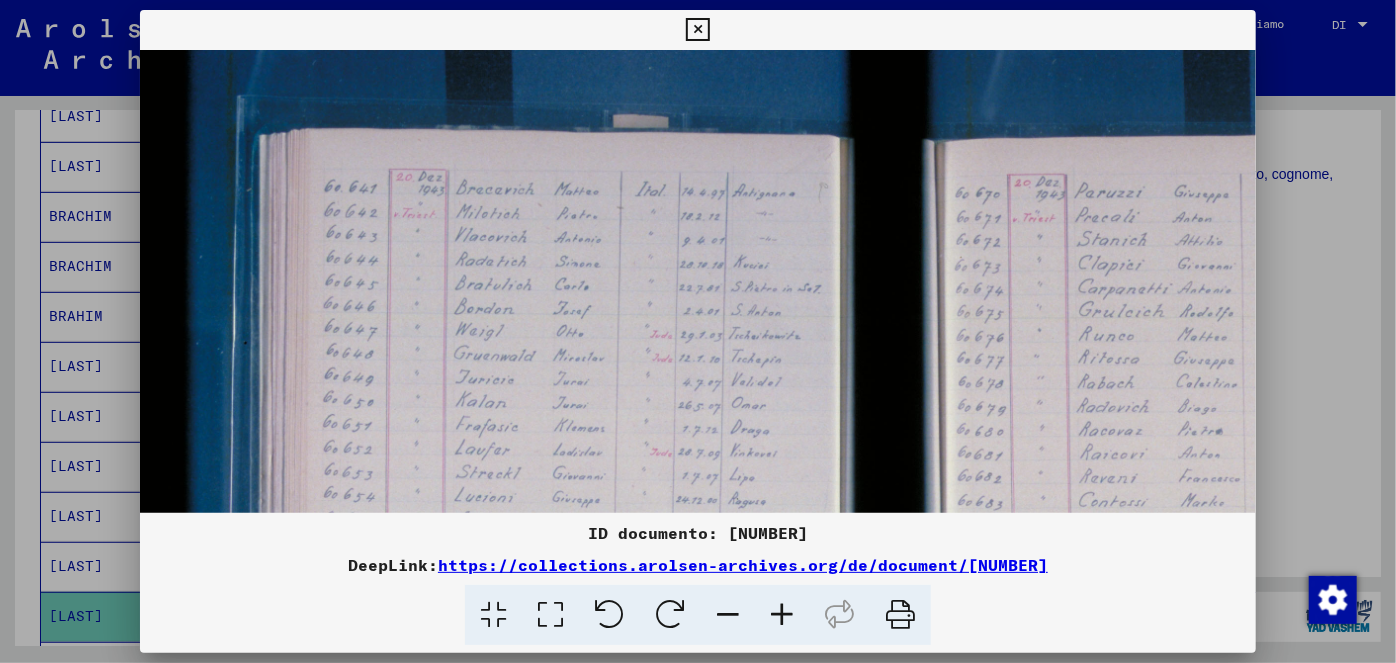 click at bounding box center (697, 30) 